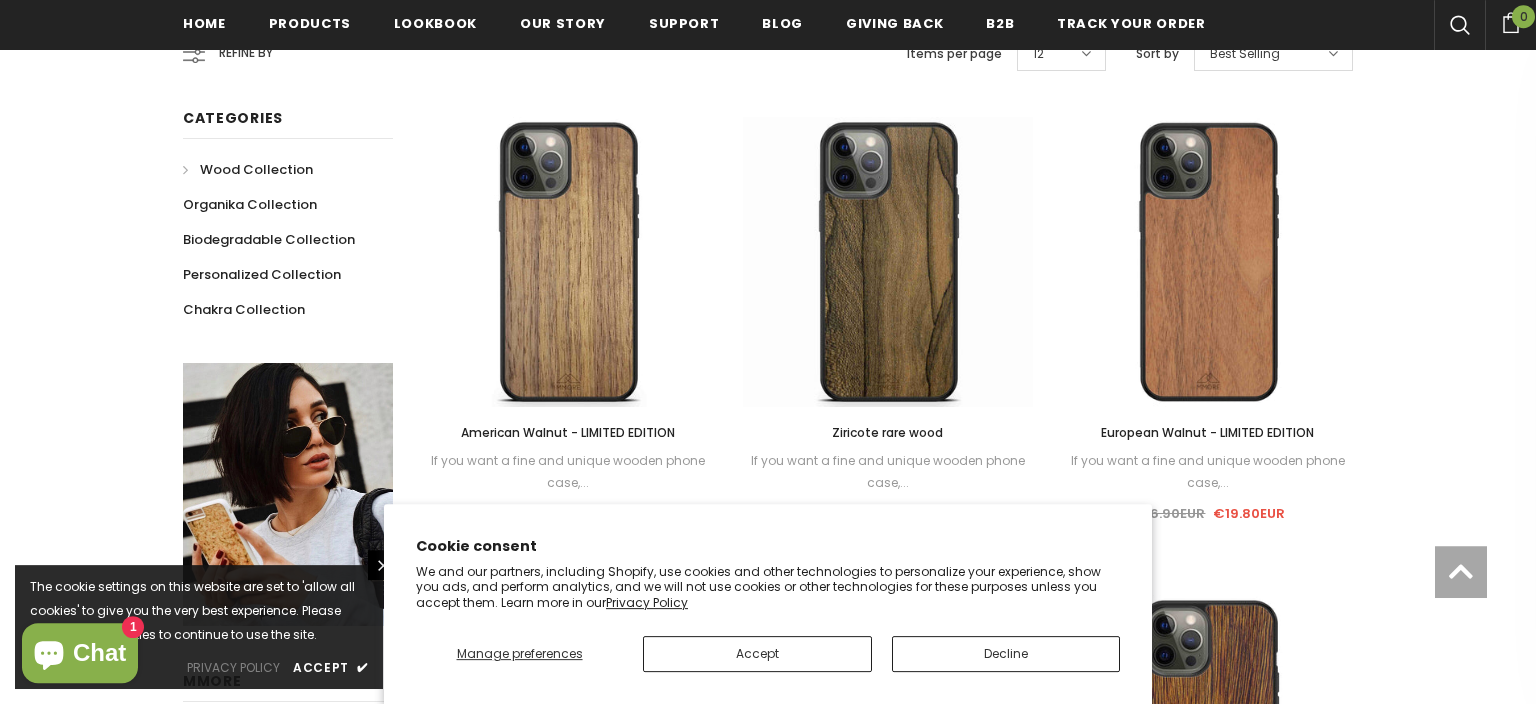 scroll, scrollTop: 422, scrollLeft: 0, axis: vertical 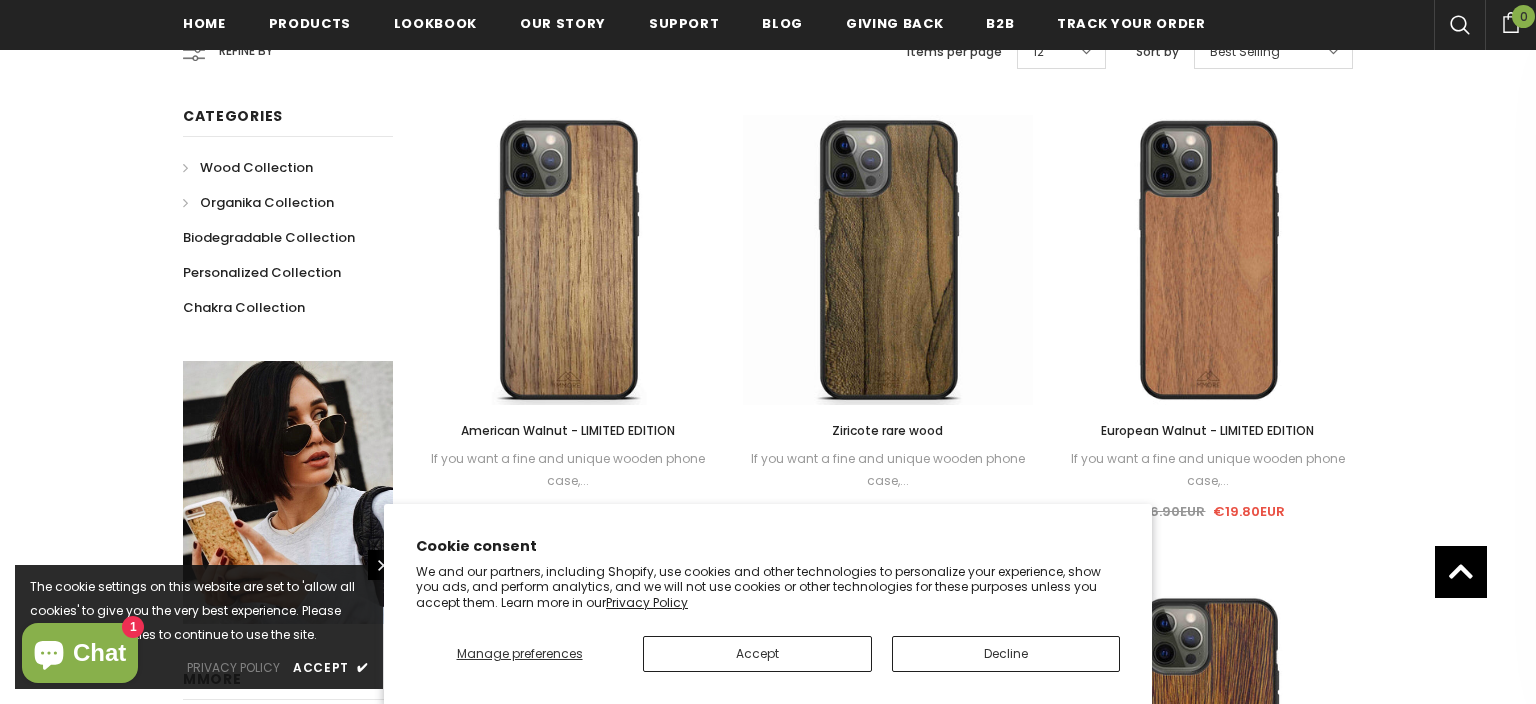 click on "Organika Collection" at bounding box center (267, 202) 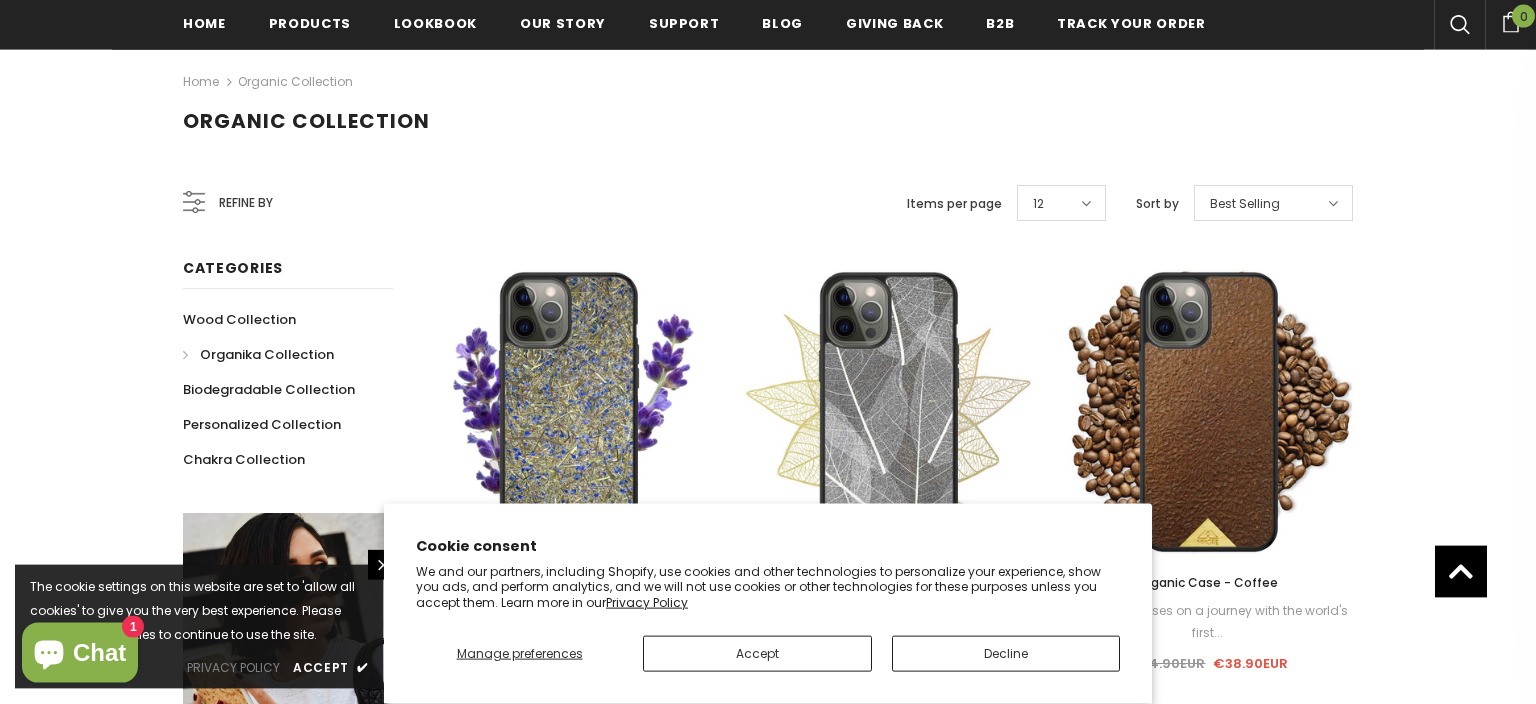 scroll, scrollTop: 247, scrollLeft: 0, axis: vertical 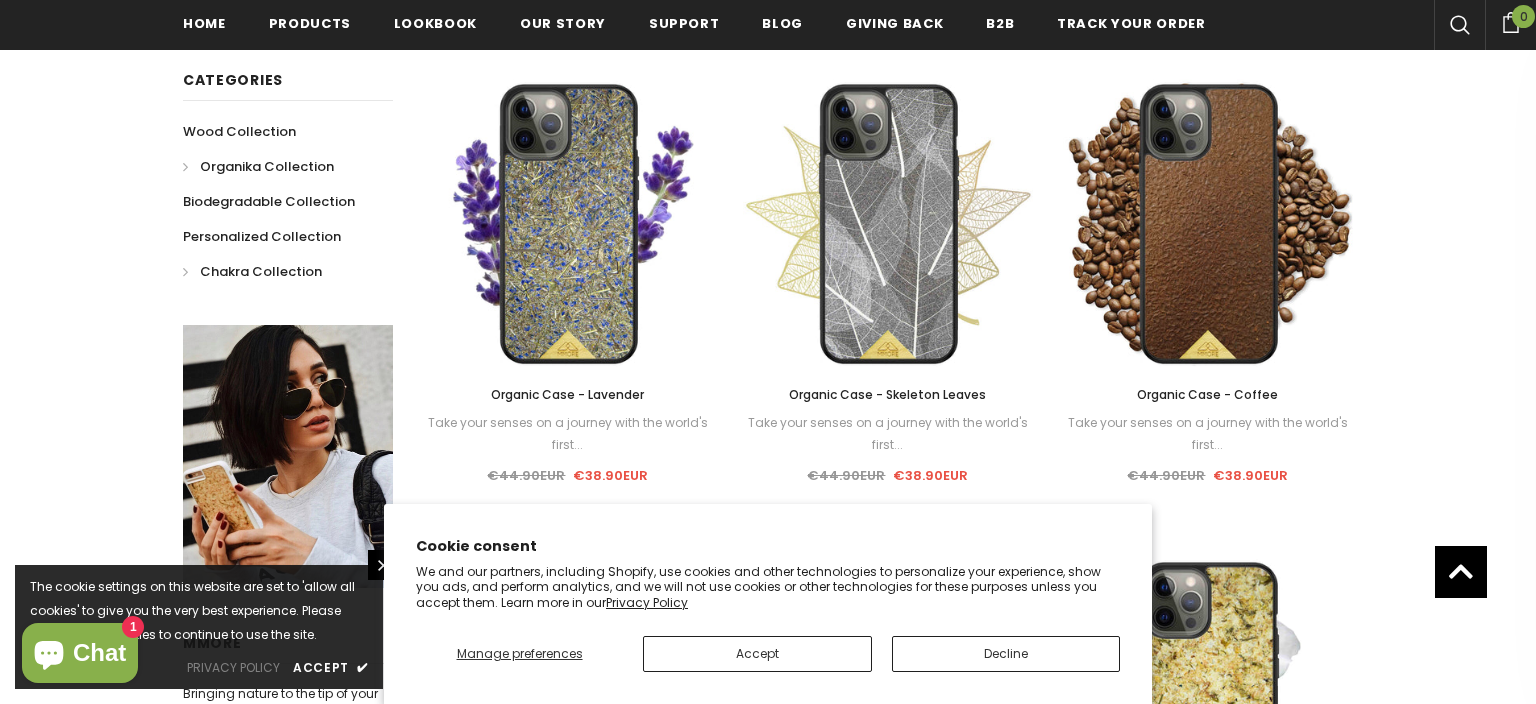 click on "Chakra Collection" at bounding box center [261, 271] 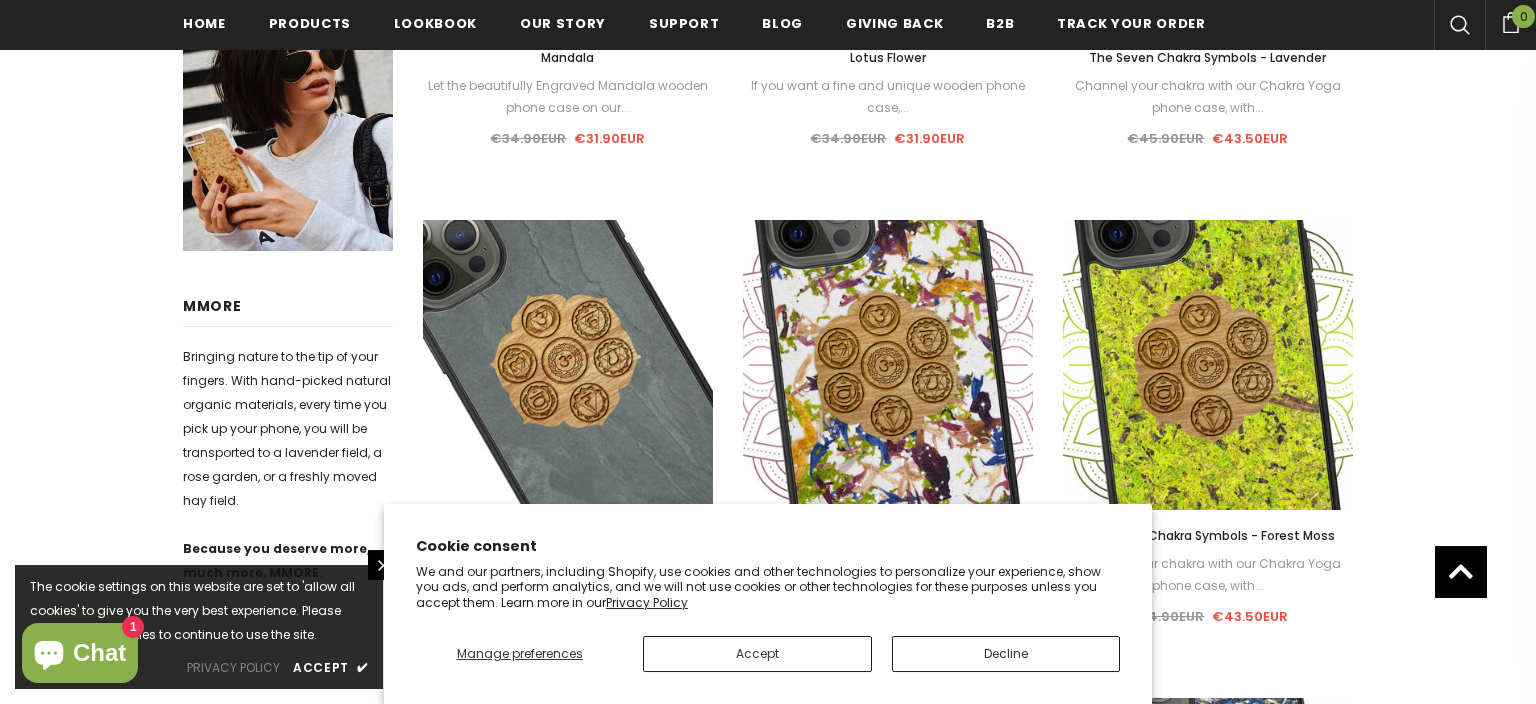 scroll, scrollTop: 533, scrollLeft: 0, axis: vertical 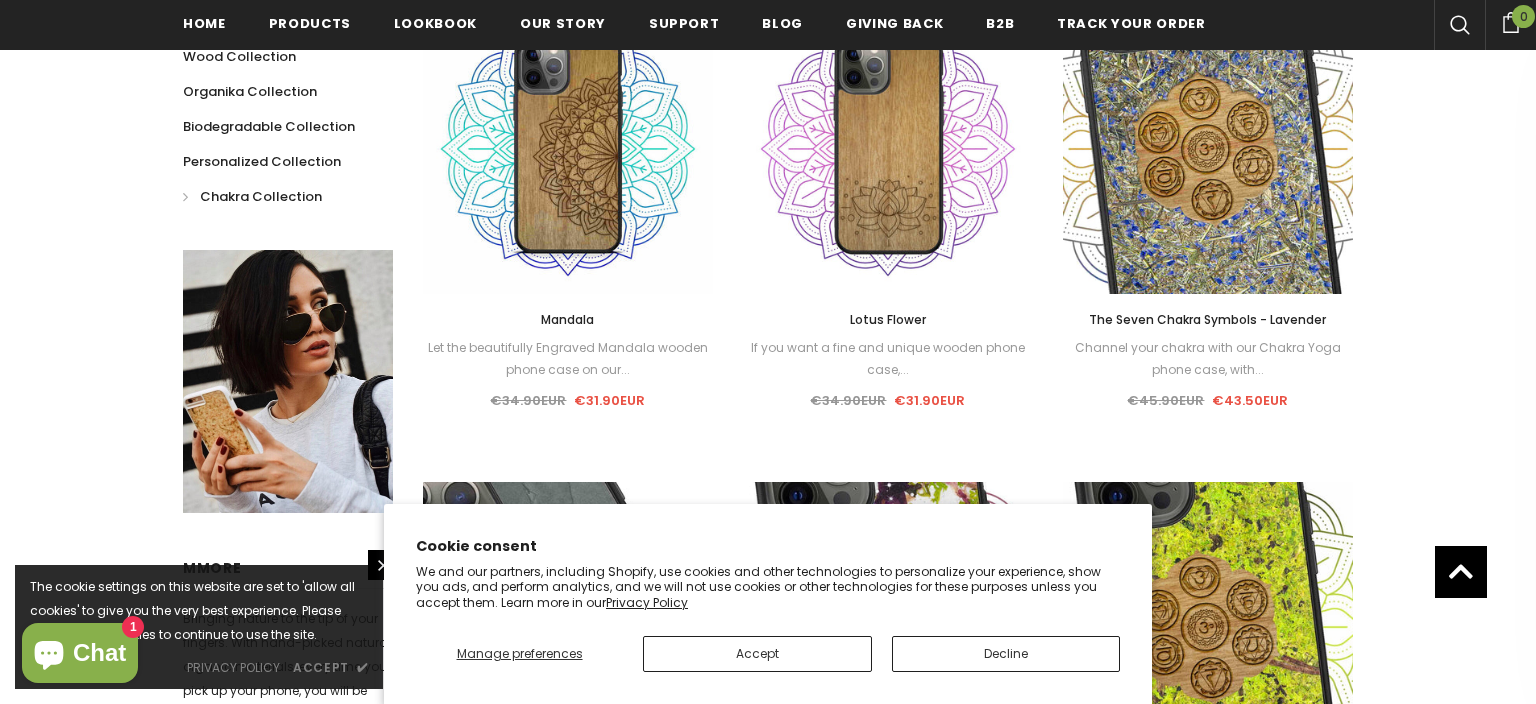 click on "Accept" at bounding box center (321, 667) 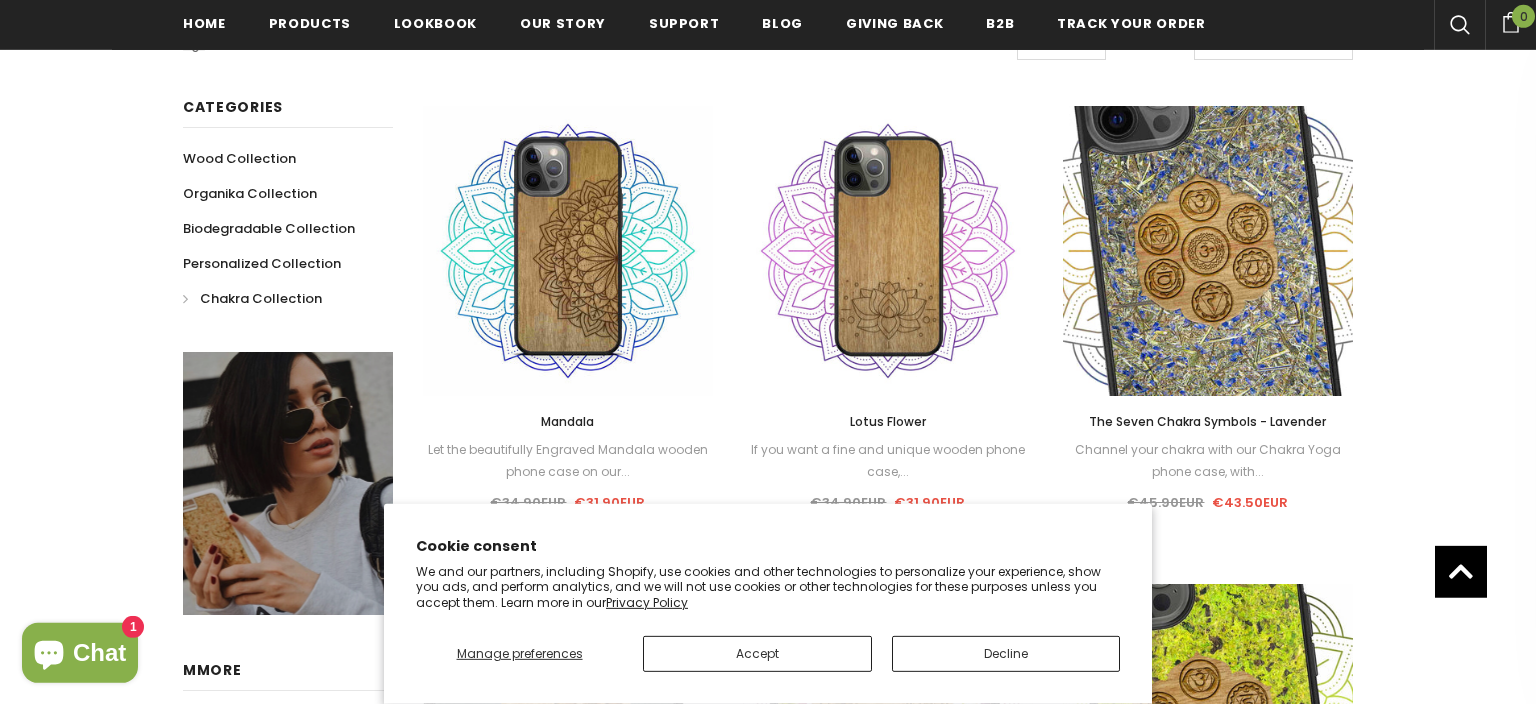scroll, scrollTop: 321, scrollLeft: 0, axis: vertical 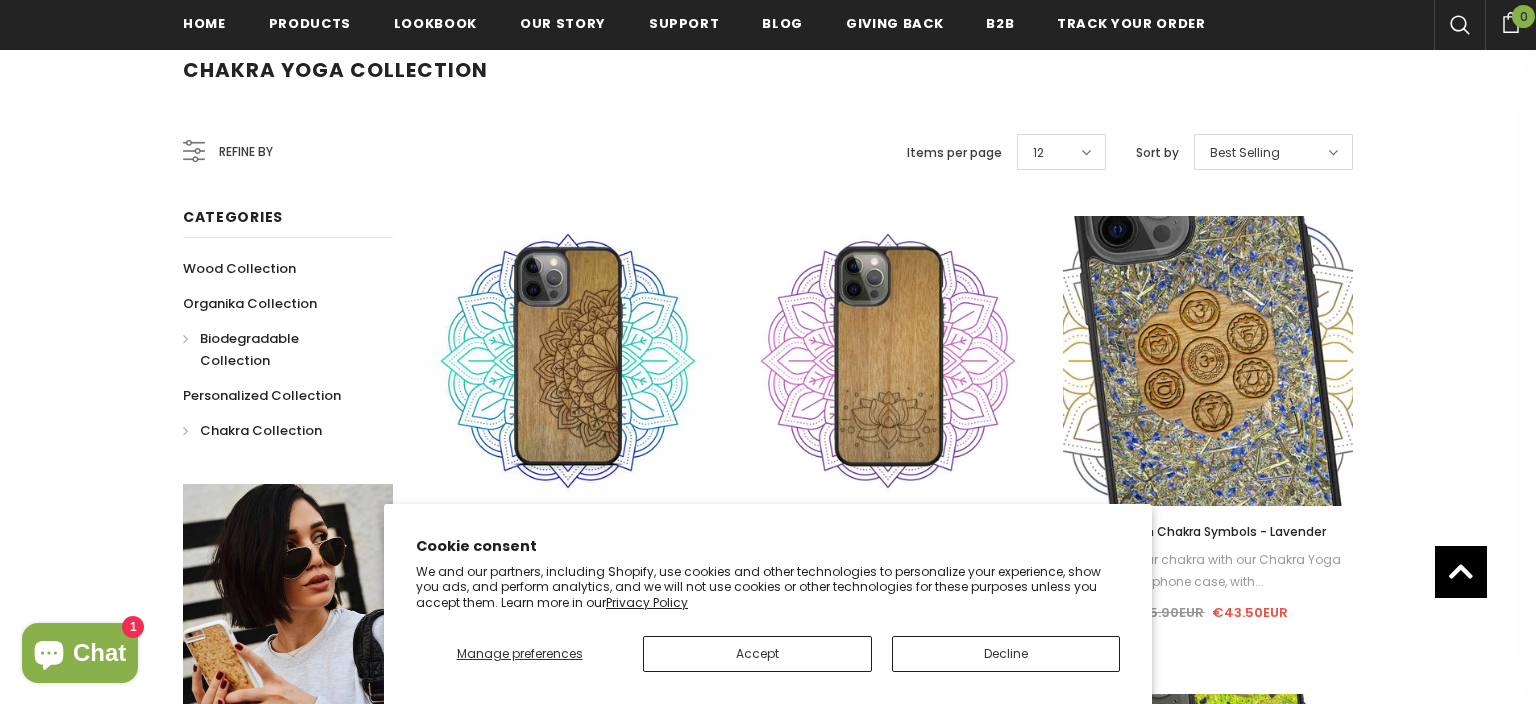 click on "Biodegradable Collection" at bounding box center [249, 349] 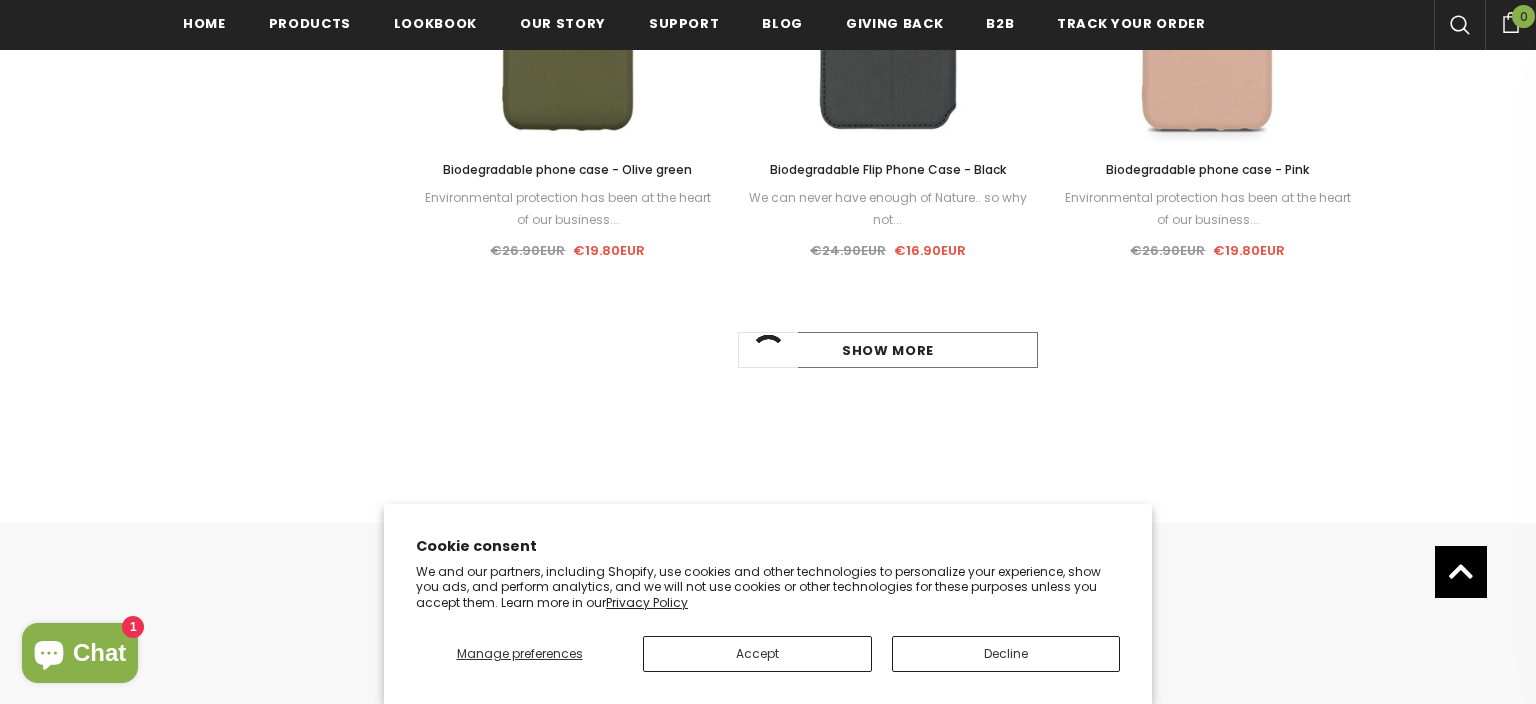 scroll, scrollTop: 2222, scrollLeft: 0, axis: vertical 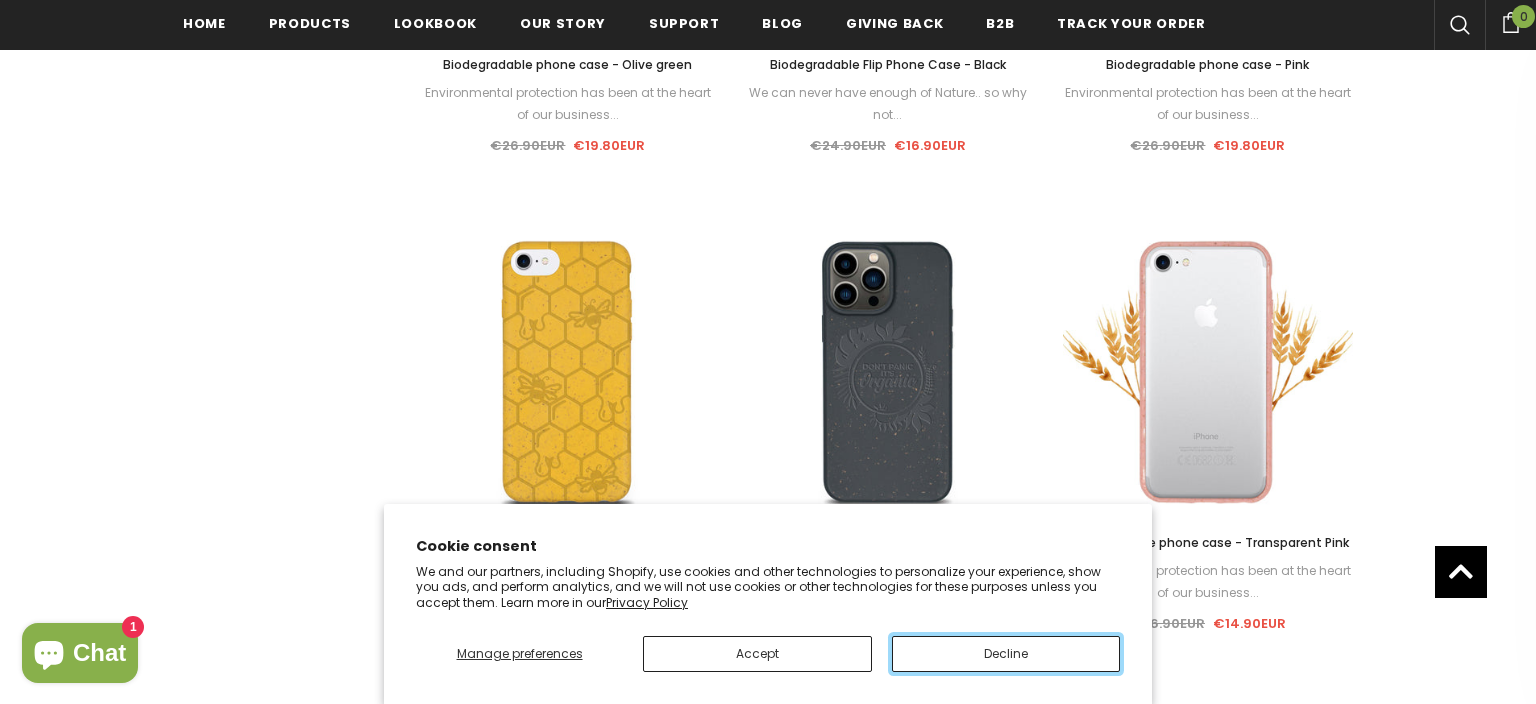 click on "Decline" at bounding box center [1006, 654] 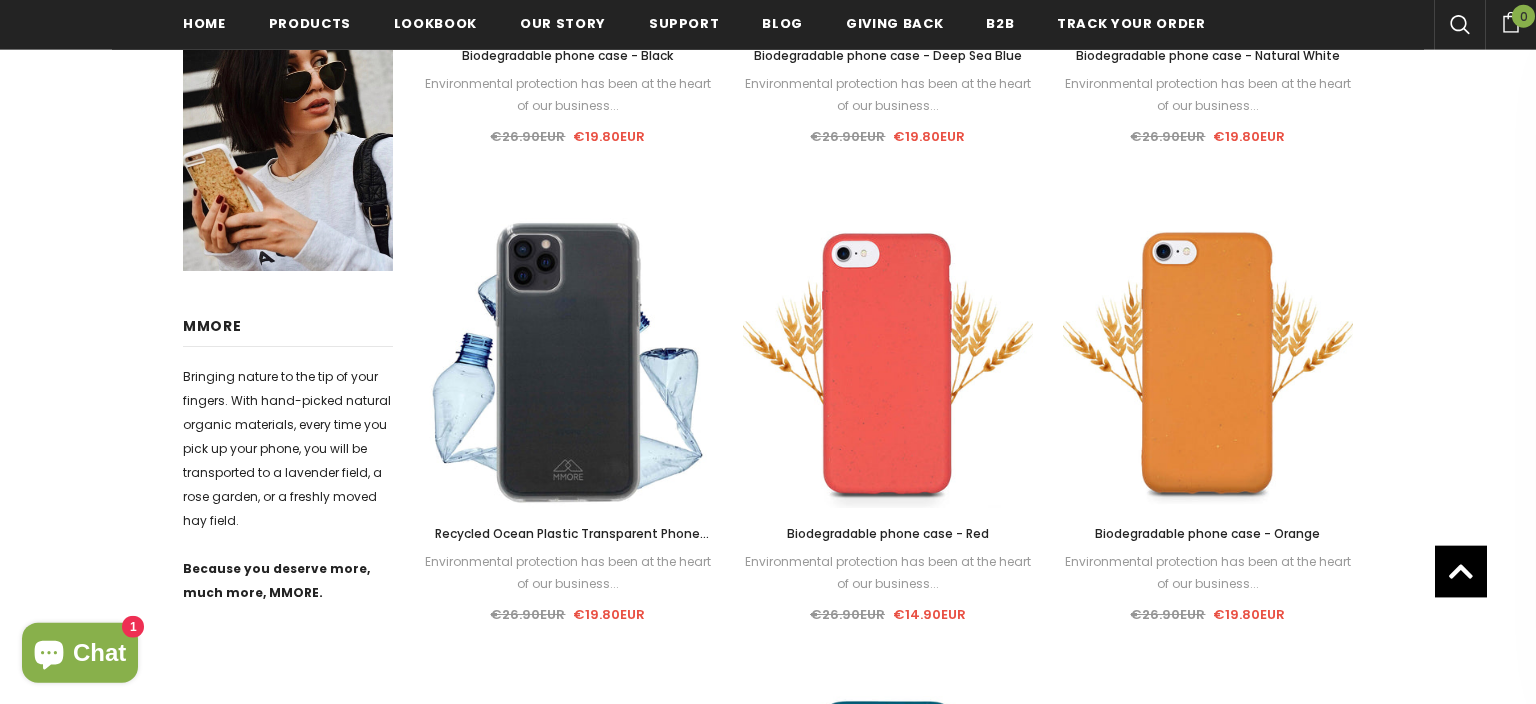 scroll, scrollTop: 427, scrollLeft: 0, axis: vertical 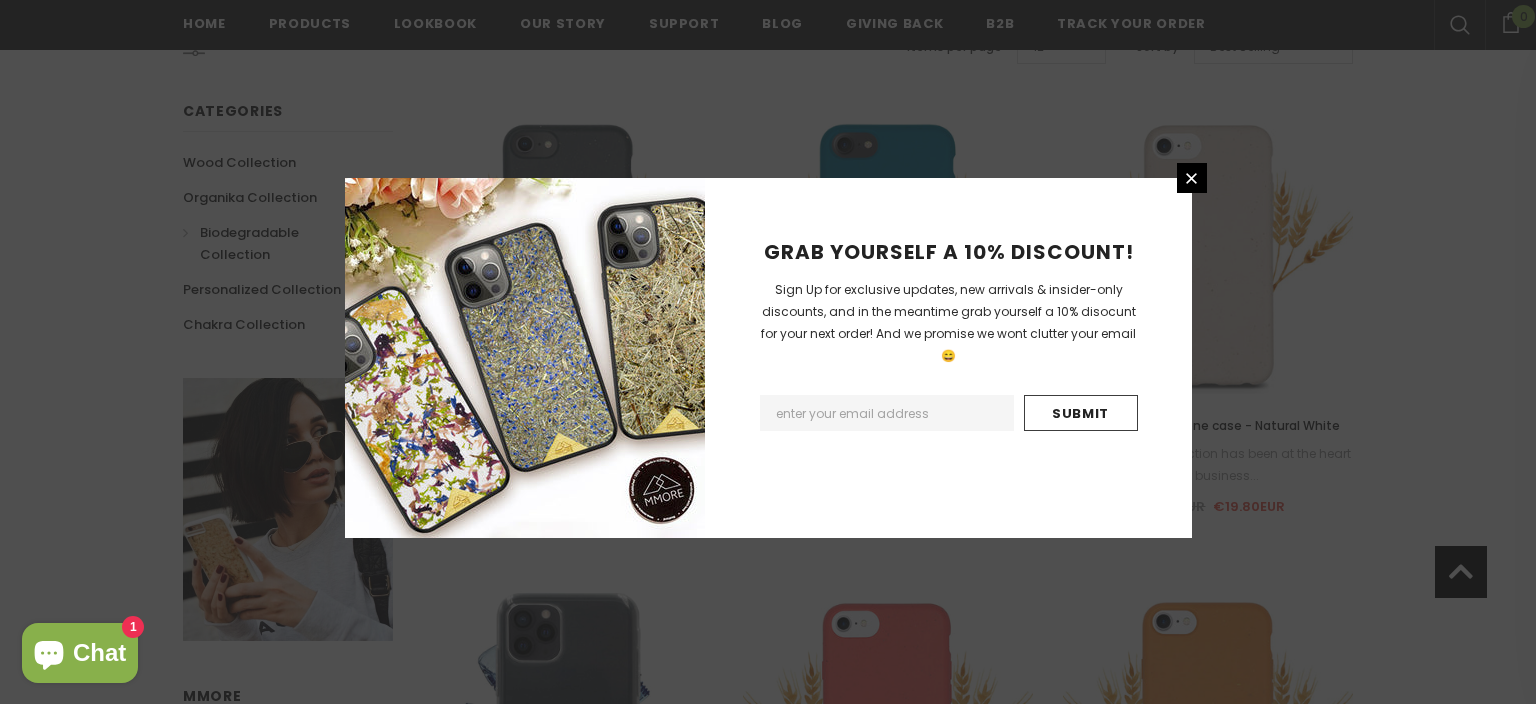 click on "GRAB YOURSELF A 10% DISCOUNT!
Sign Up for exclusive updates, new arrivals & insider-only discounts, and in the meantime grab yourself a 10% disocunt for your next order! And we promise we wont clutter your email 😄
Submit" at bounding box center [768, 352] 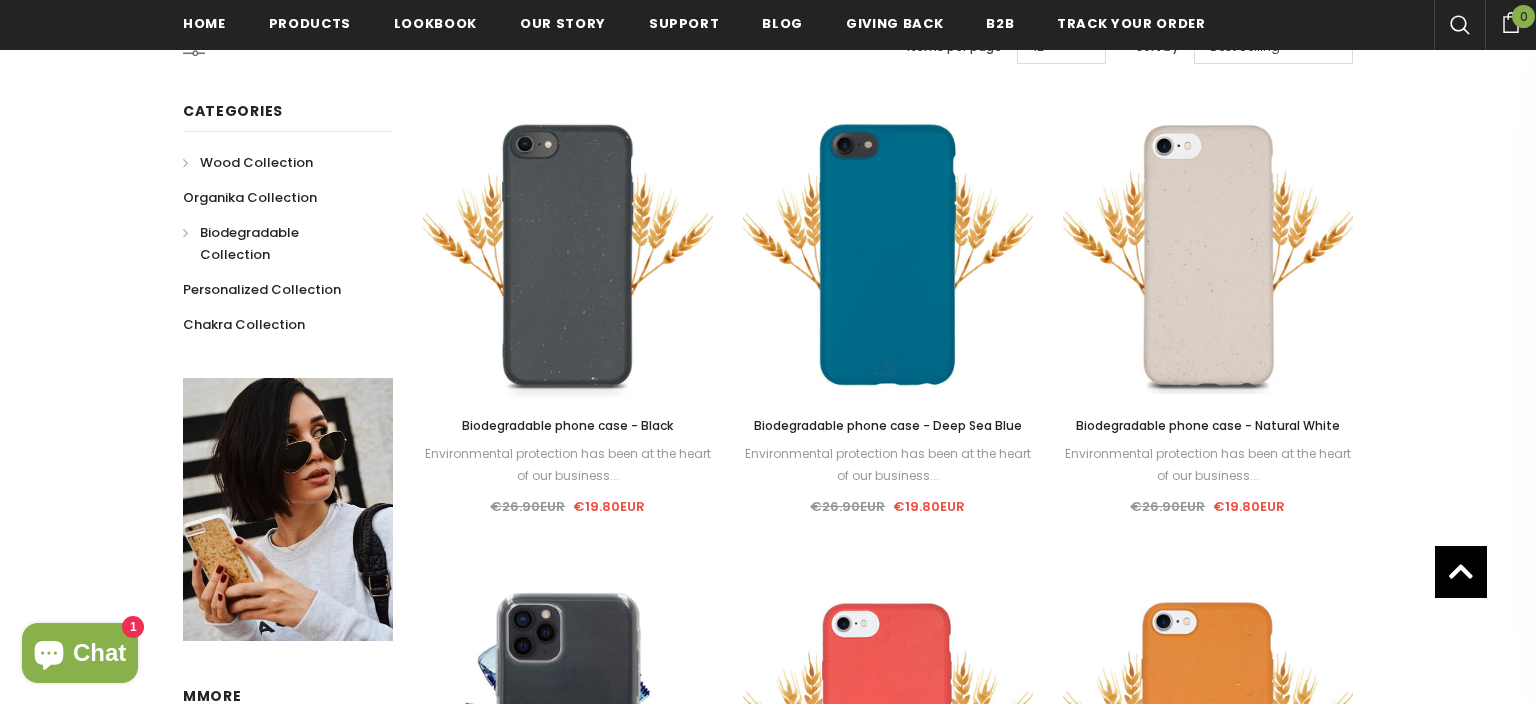 click on "Wood Collection" at bounding box center (256, 162) 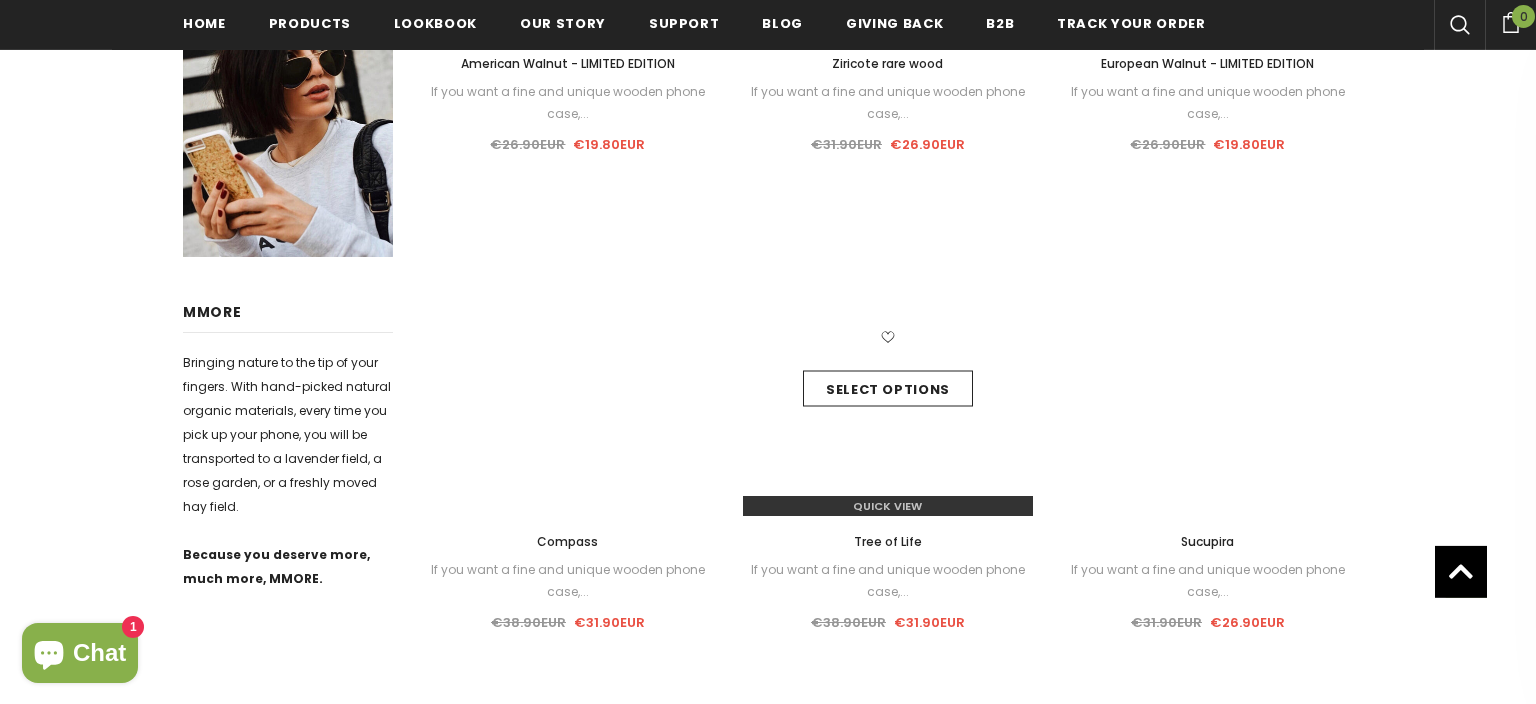 scroll, scrollTop: 775, scrollLeft: 0, axis: vertical 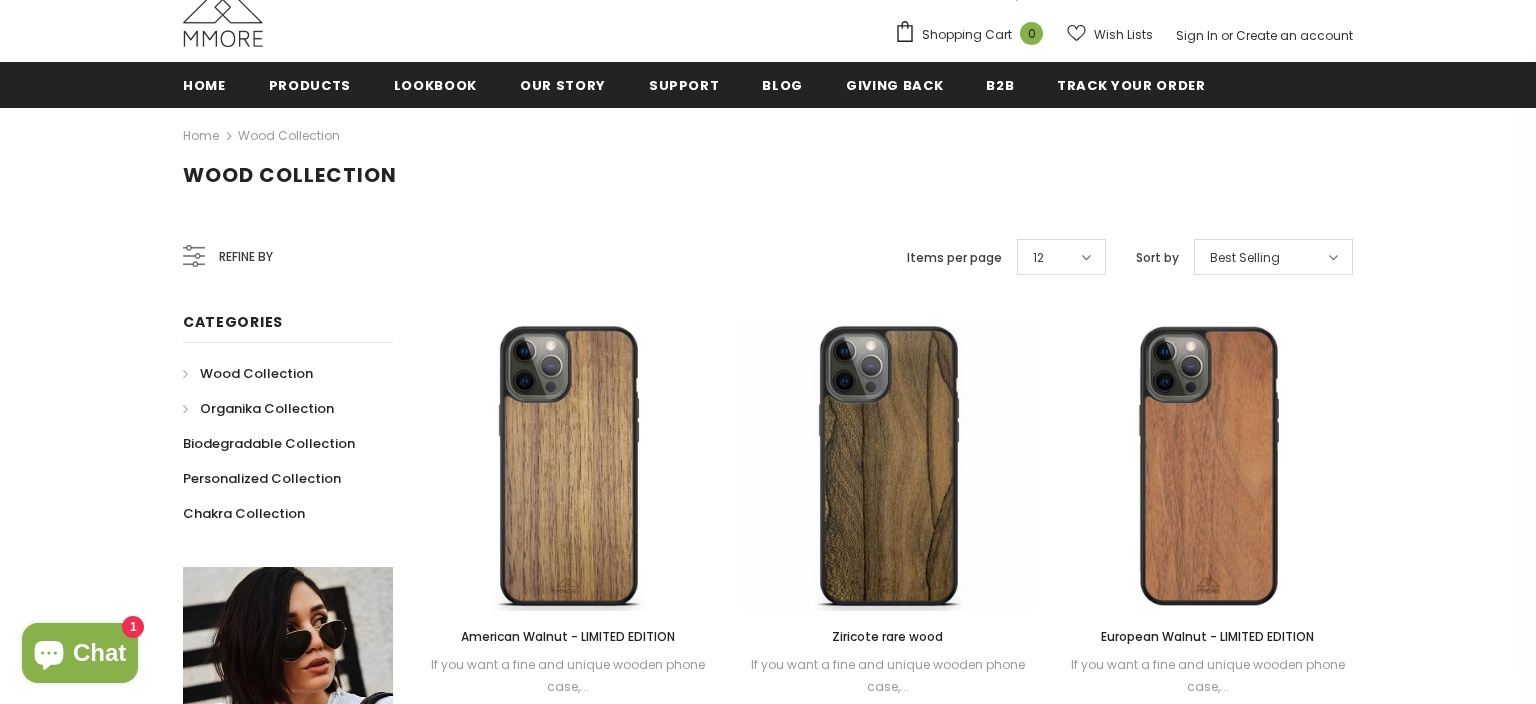 click on "Organika Collection" at bounding box center [267, 408] 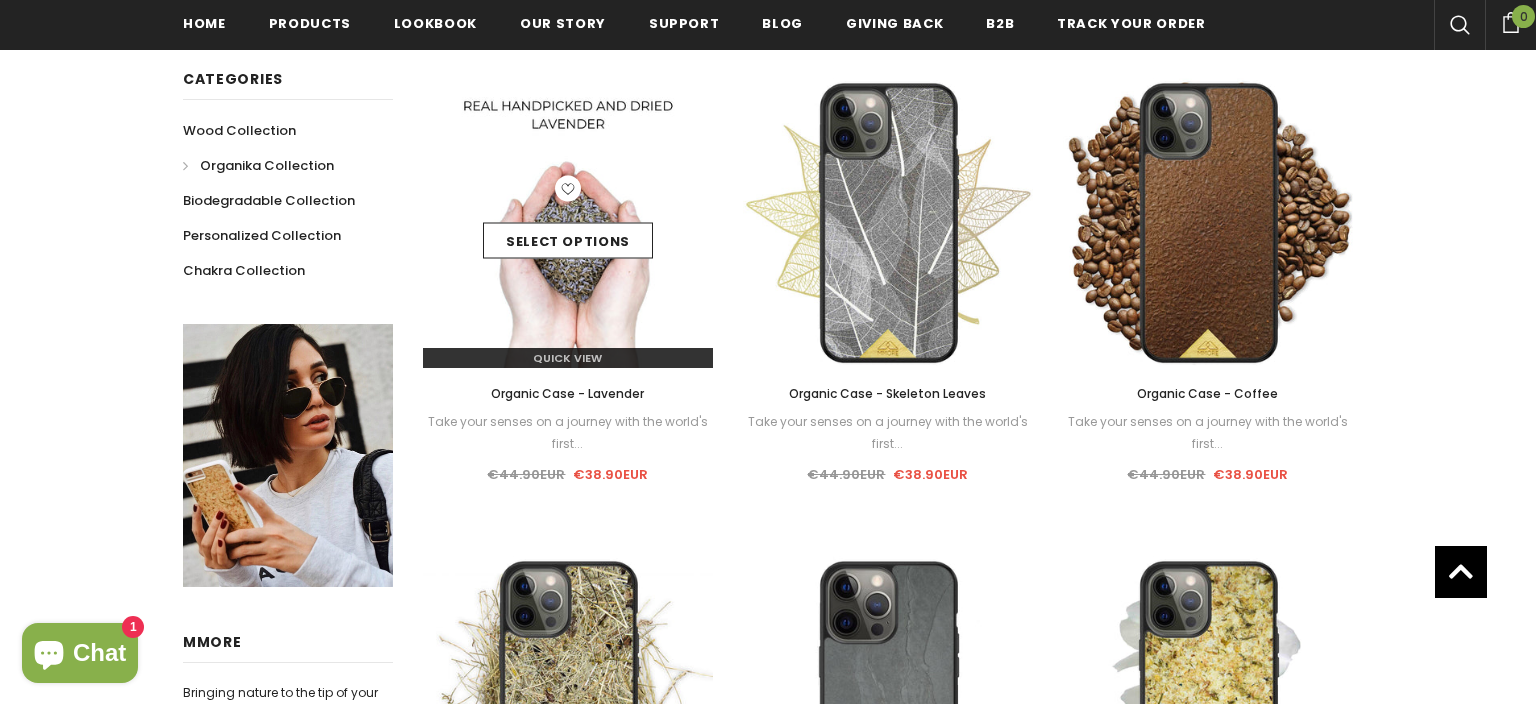 click on "Select options" at bounding box center (568, 223) 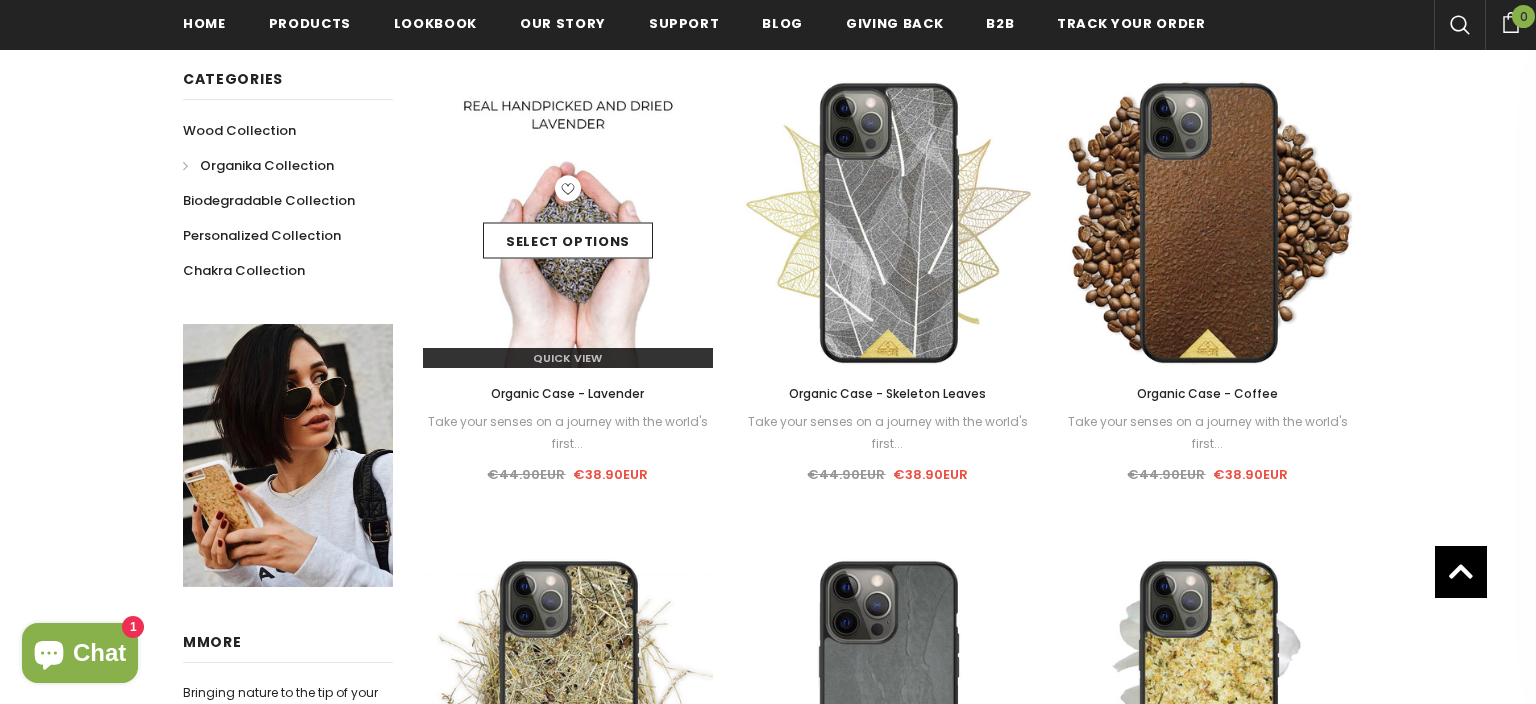 scroll, scrollTop: 459, scrollLeft: 0, axis: vertical 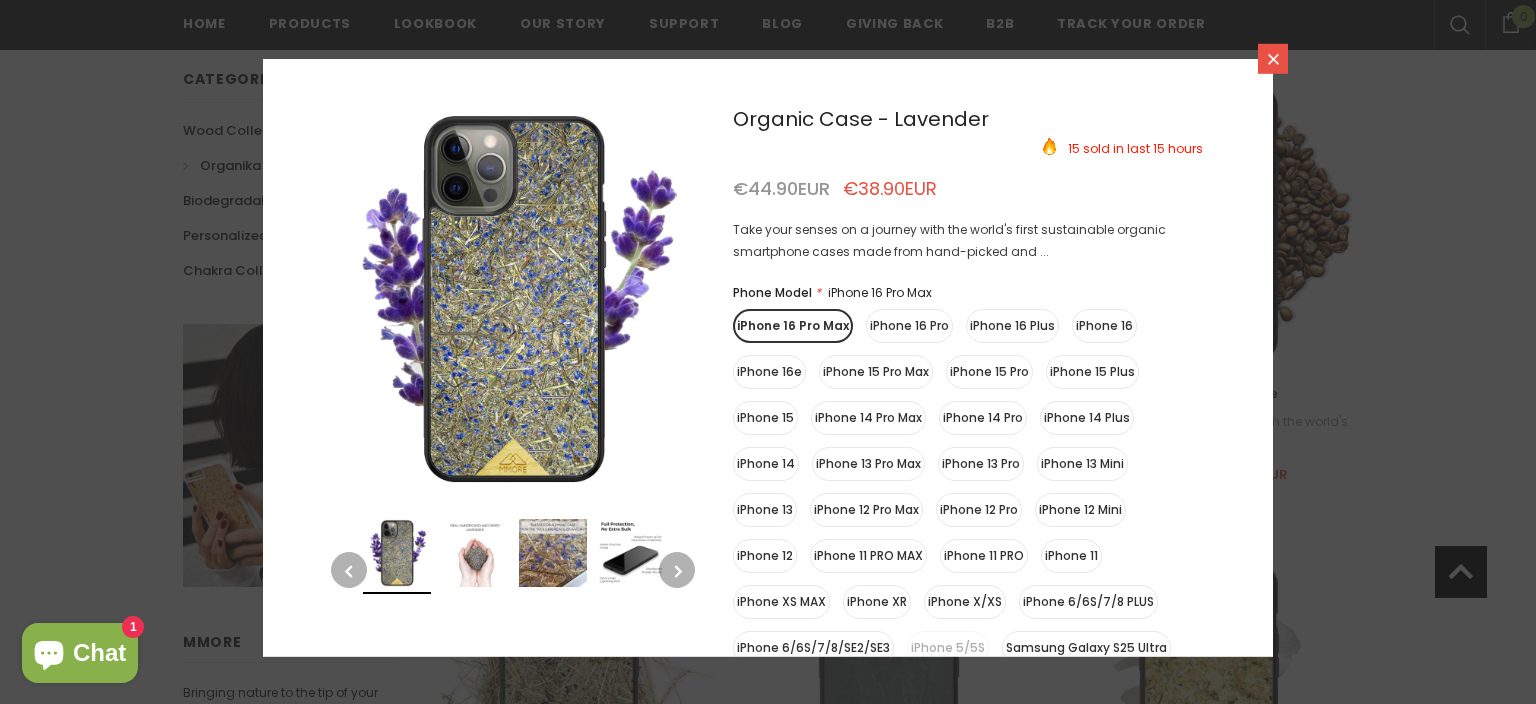 click 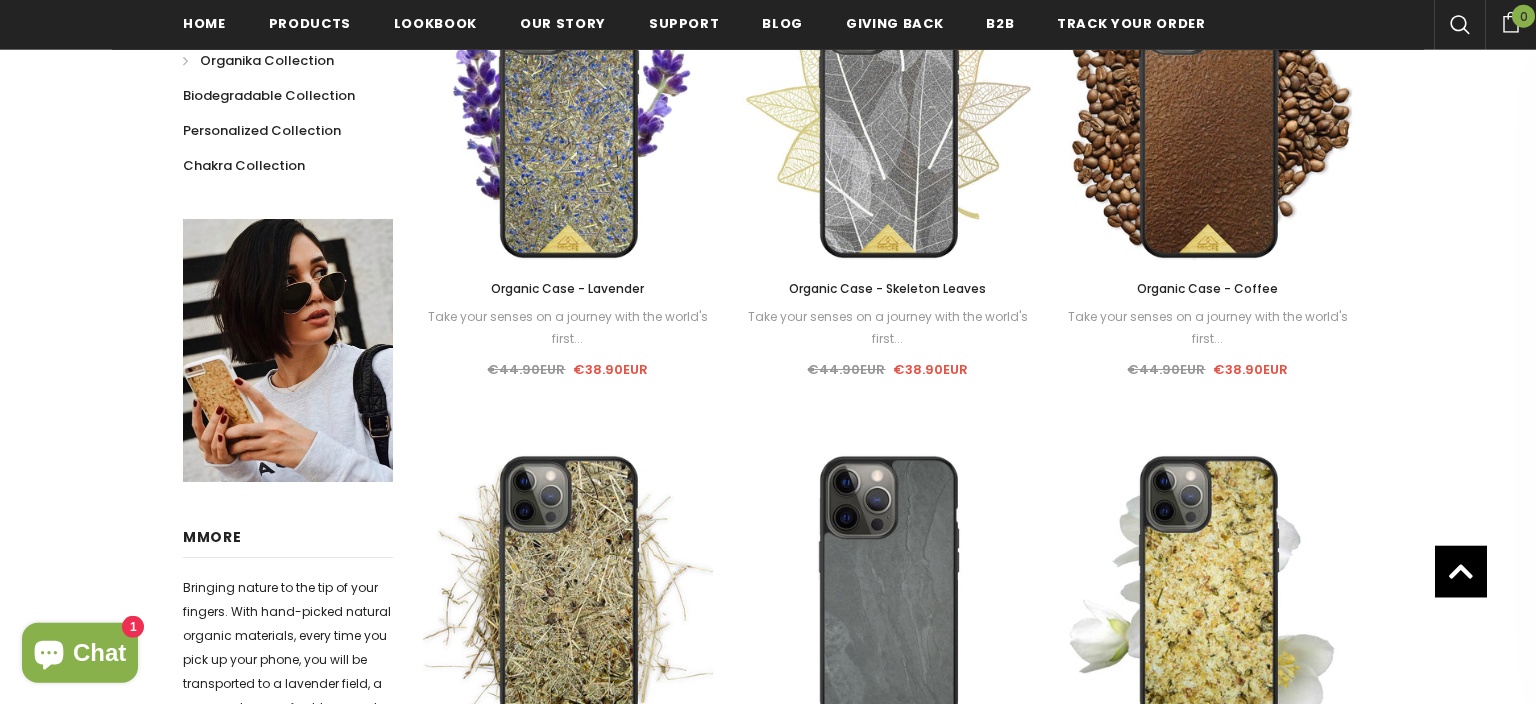 scroll, scrollTop: 565, scrollLeft: 0, axis: vertical 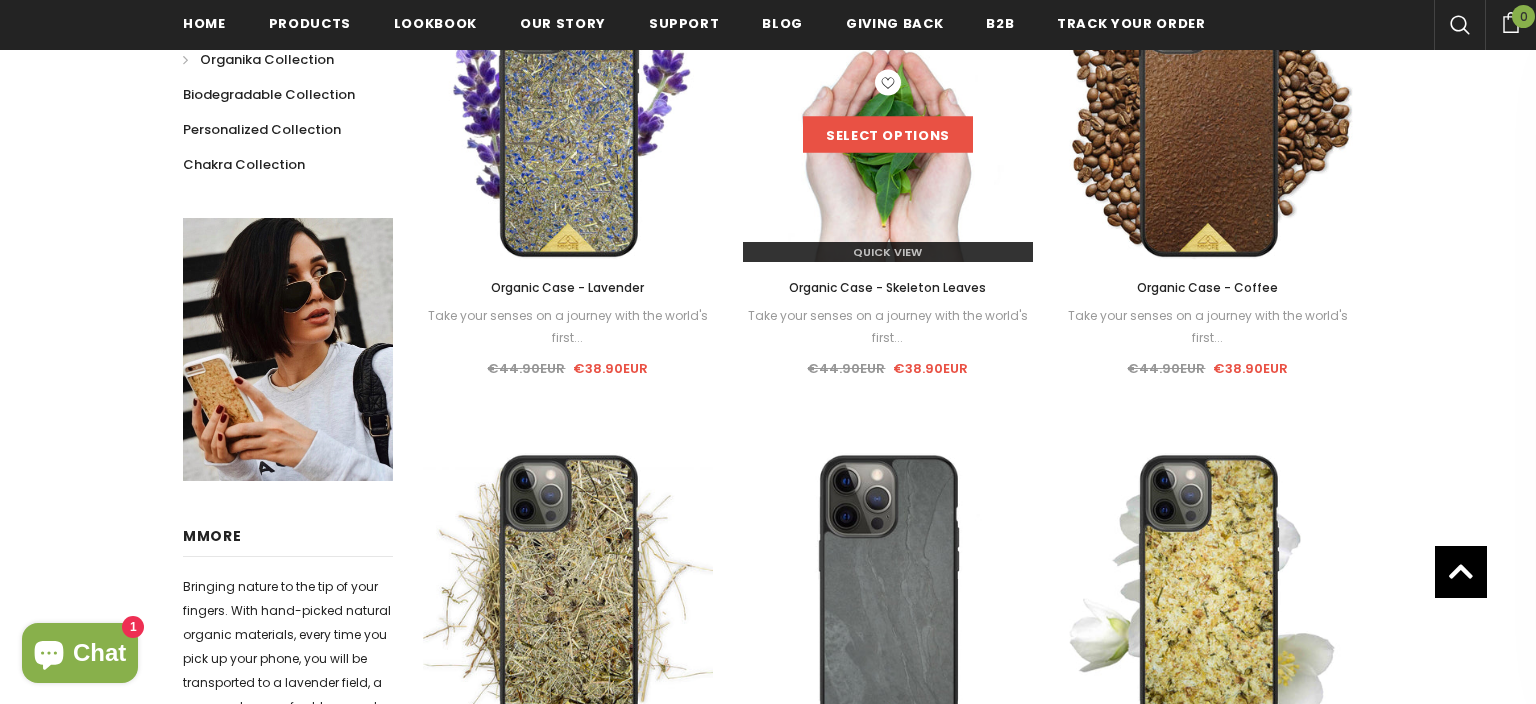 click on "Select options" at bounding box center [888, 135] 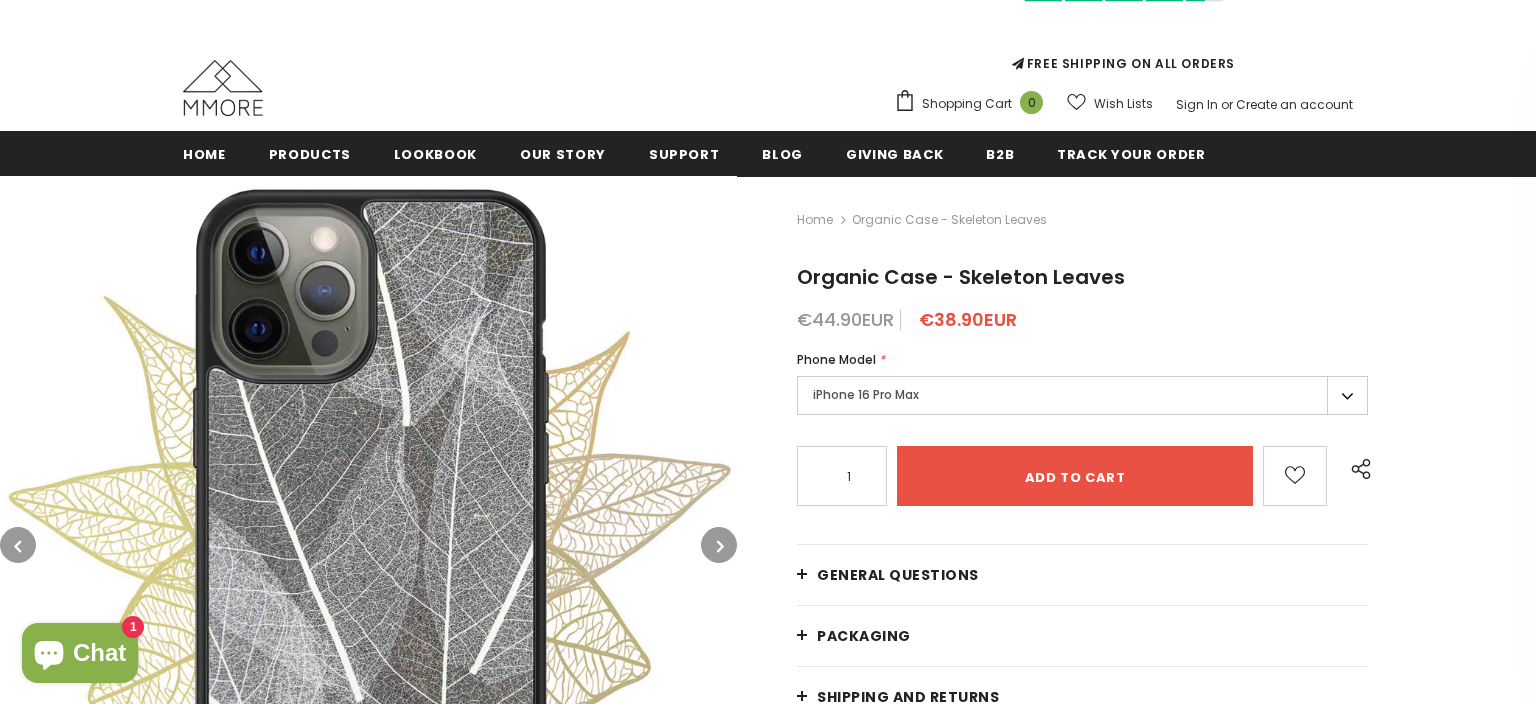 scroll, scrollTop: 143, scrollLeft: 0, axis: vertical 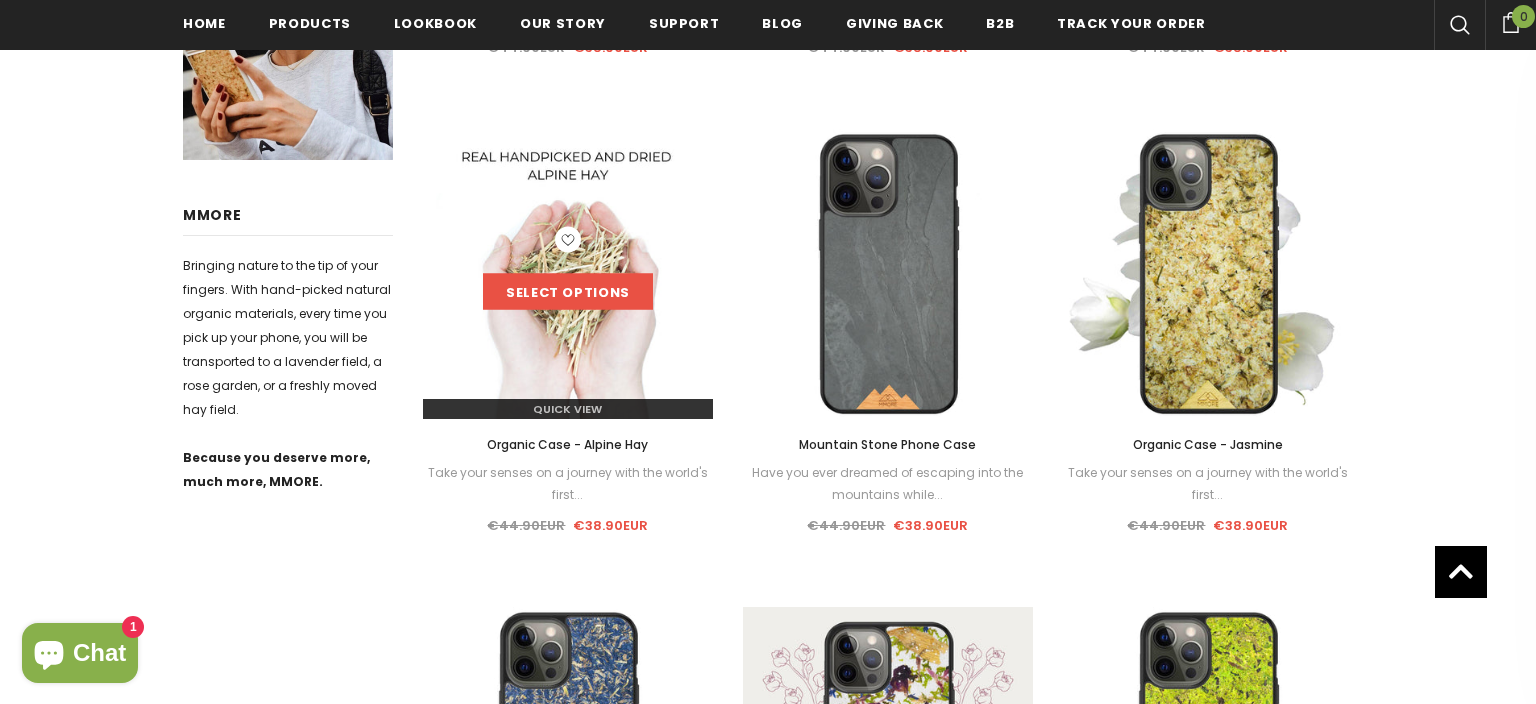 click on "Select options" at bounding box center [568, 292] 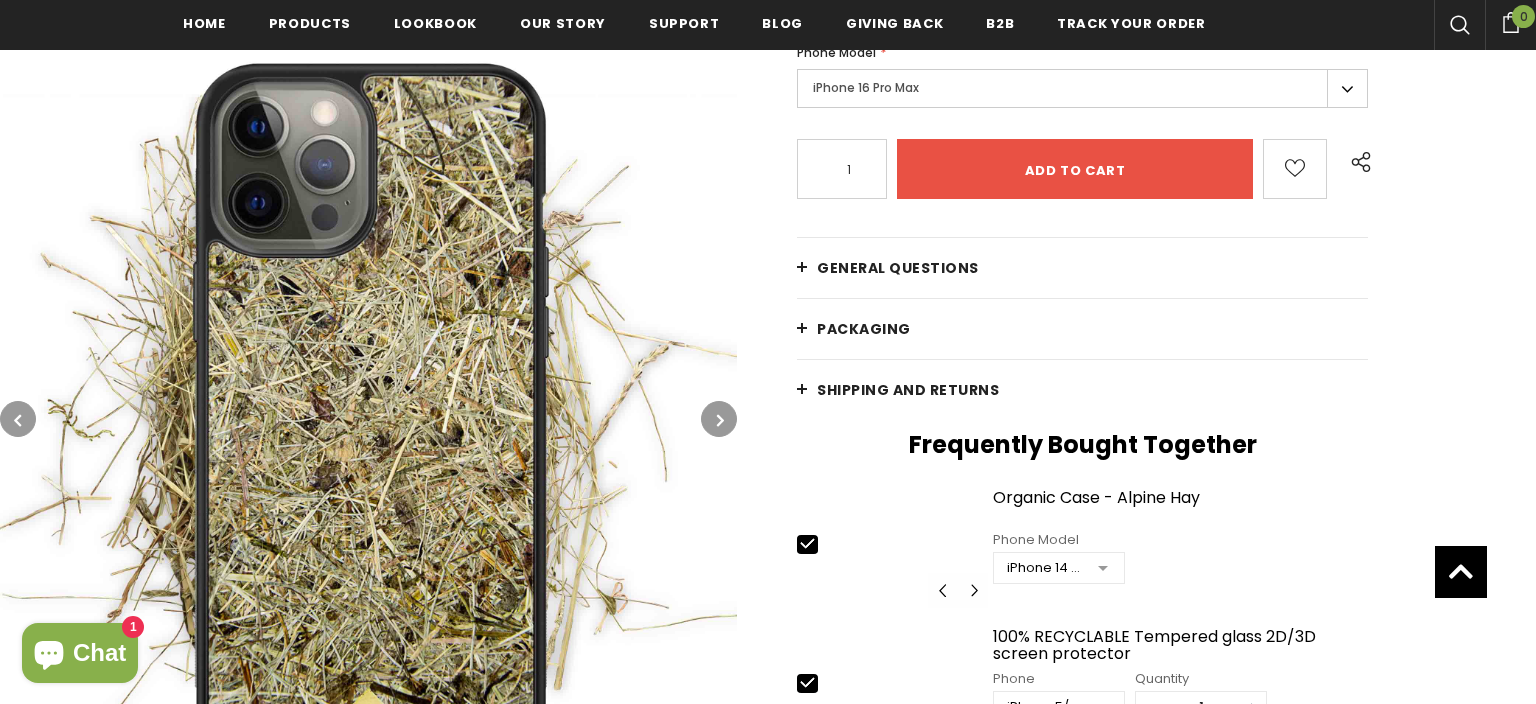 scroll, scrollTop: 454, scrollLeft: 0, axis: vertical 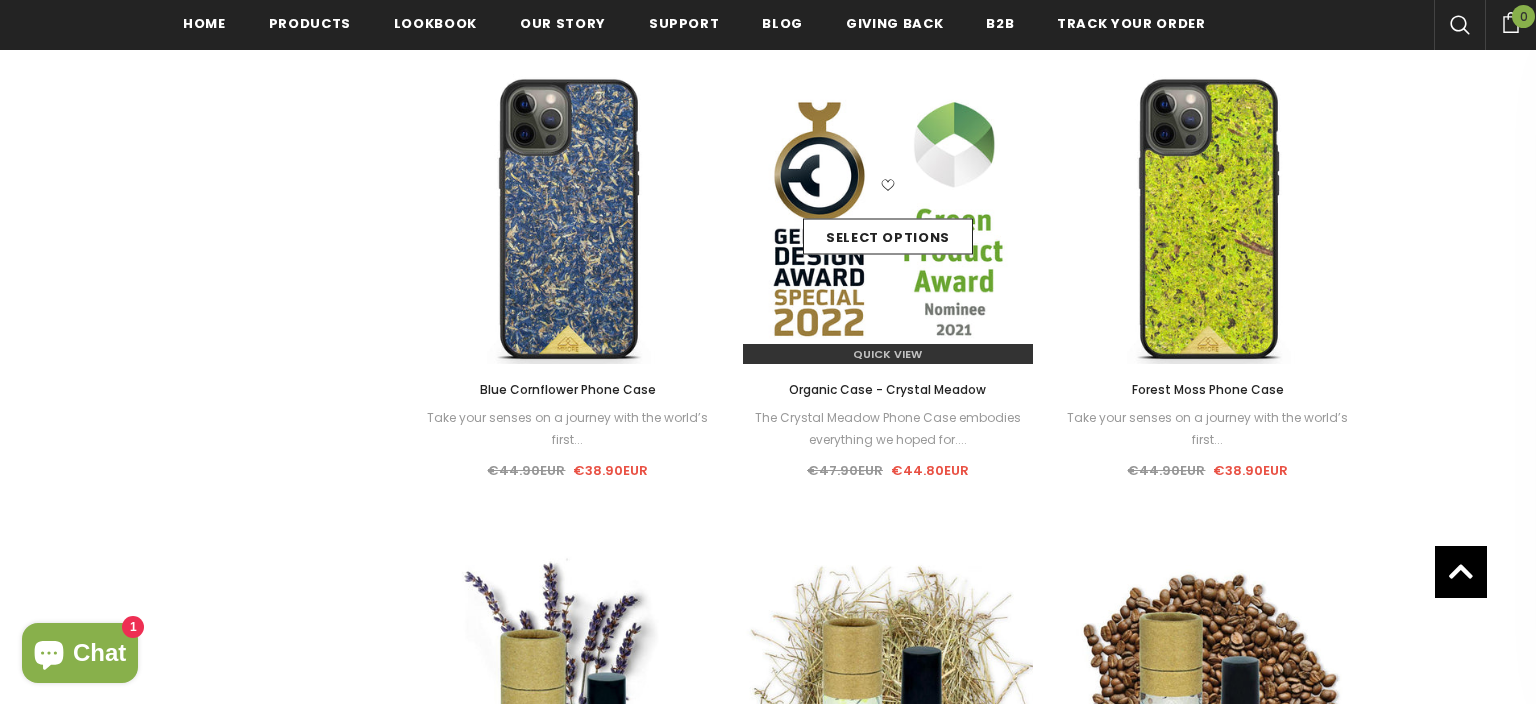 click on "Quick View" at bounding box center [888, 354] 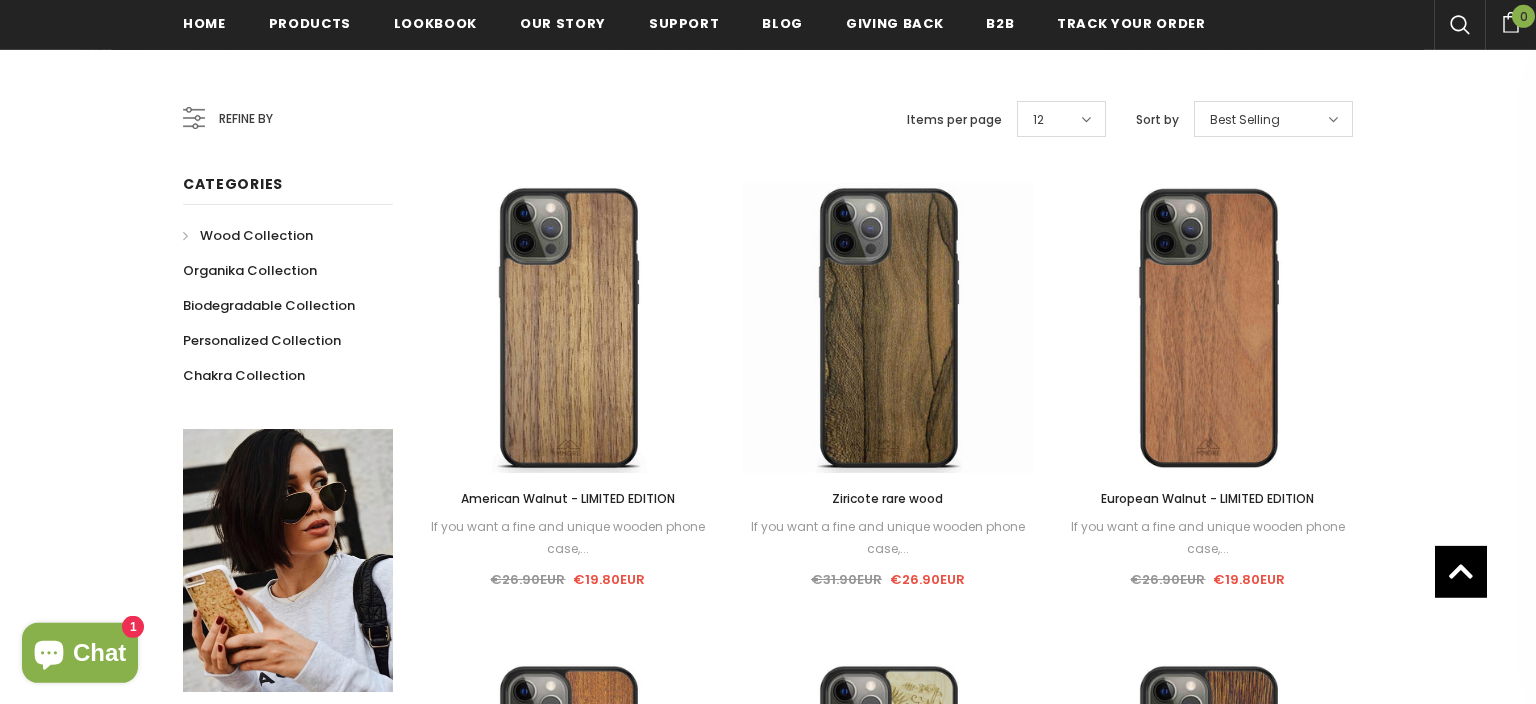 scroll, scrollTop: 216, scrollLeft: 0, axis: vertical 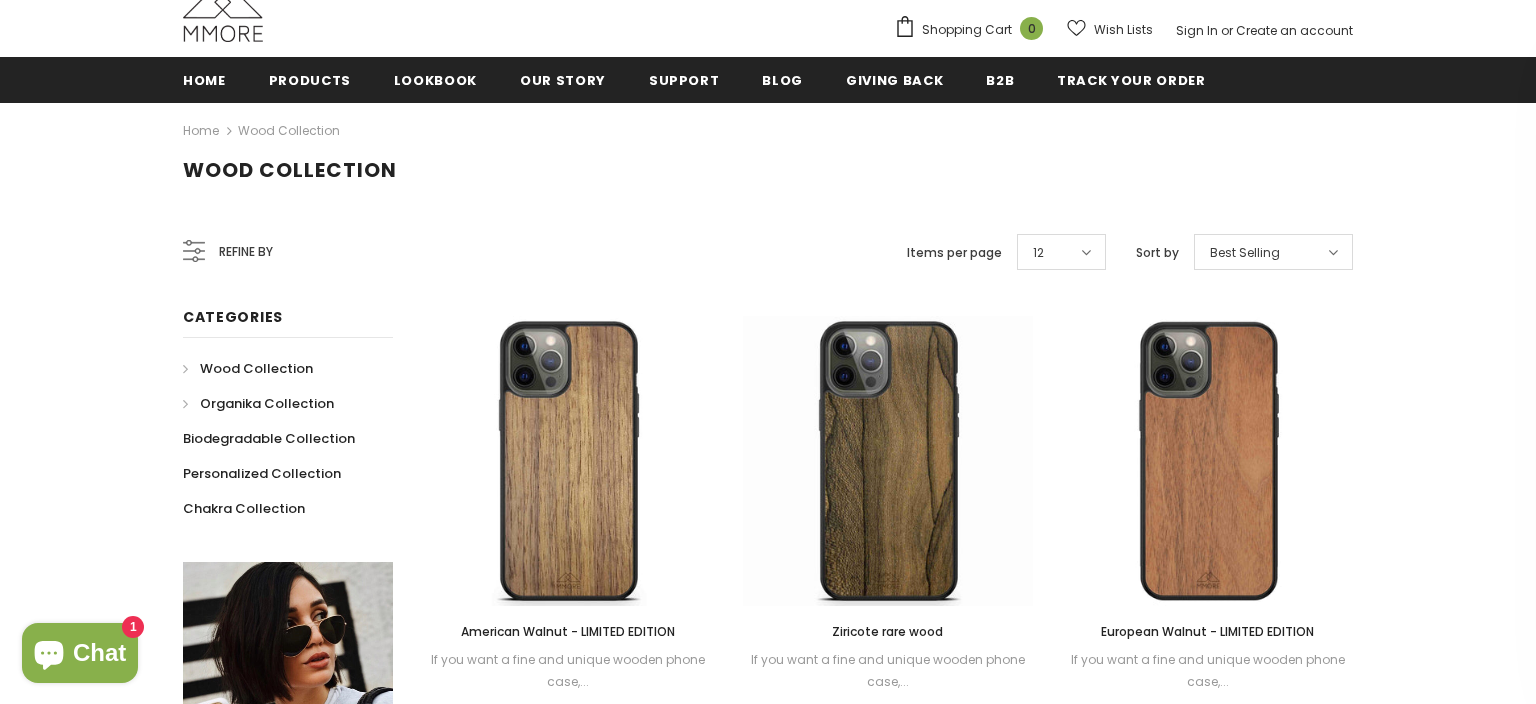 click on "Organika Collection" at bounding box center [267, 403] 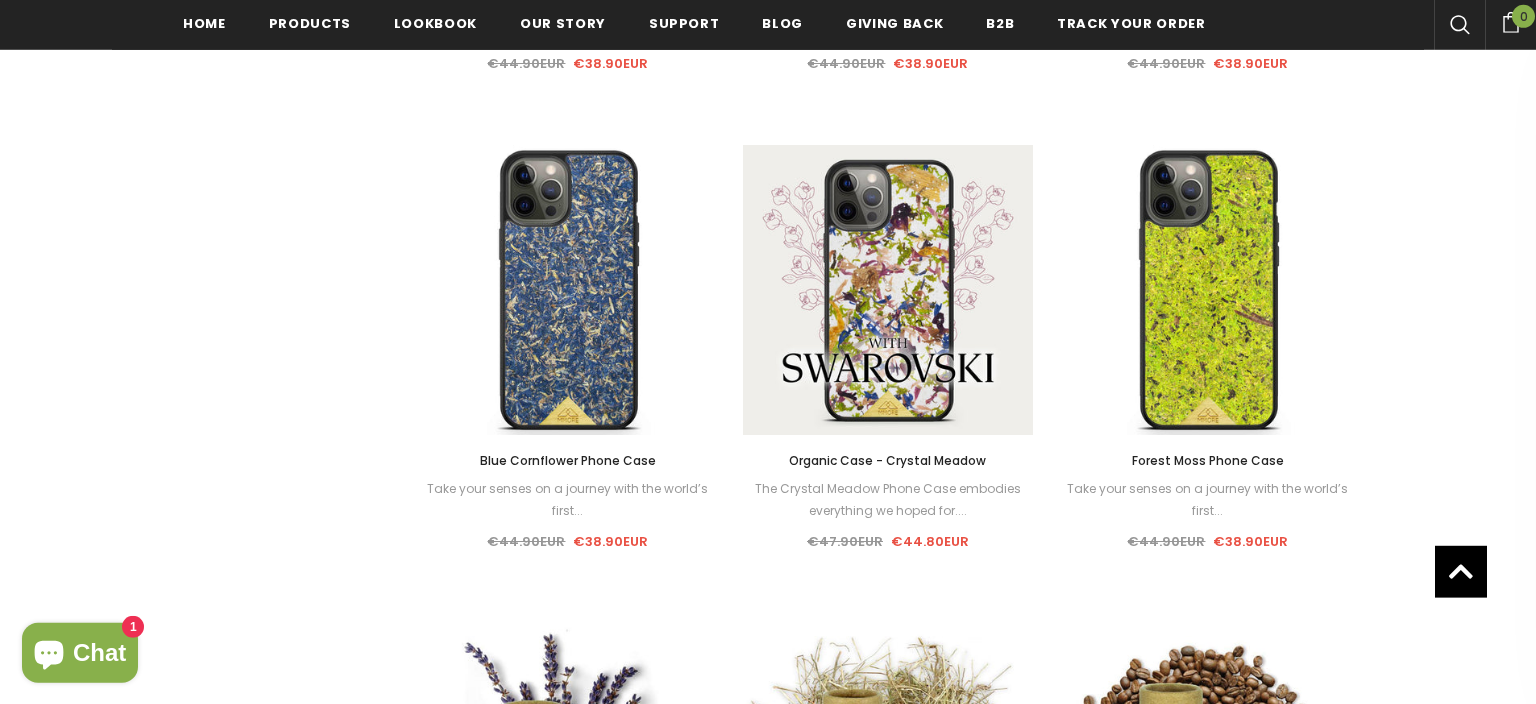 scroll, scrollTop: 1377, scrollLeft: 0, axis: vertical 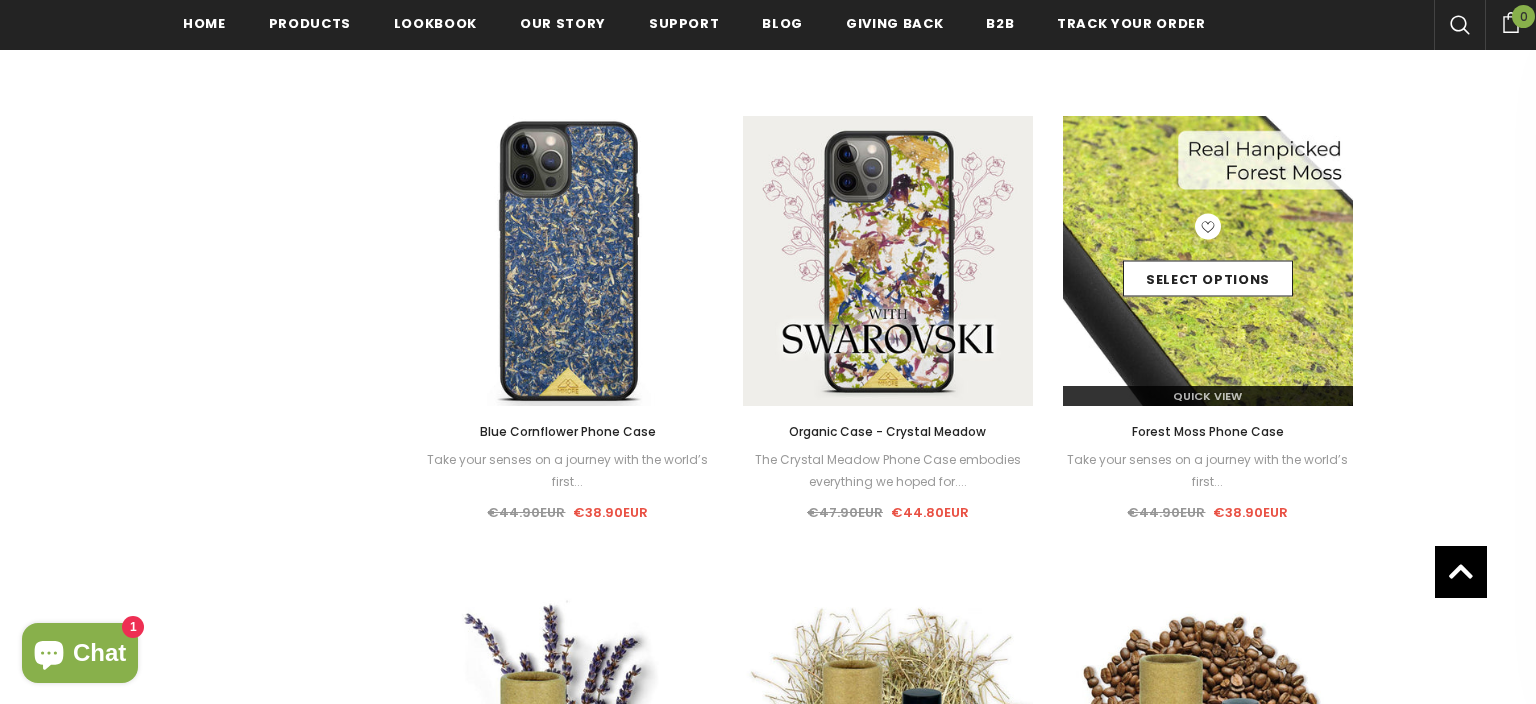 click at bounding box center [1208, 261] 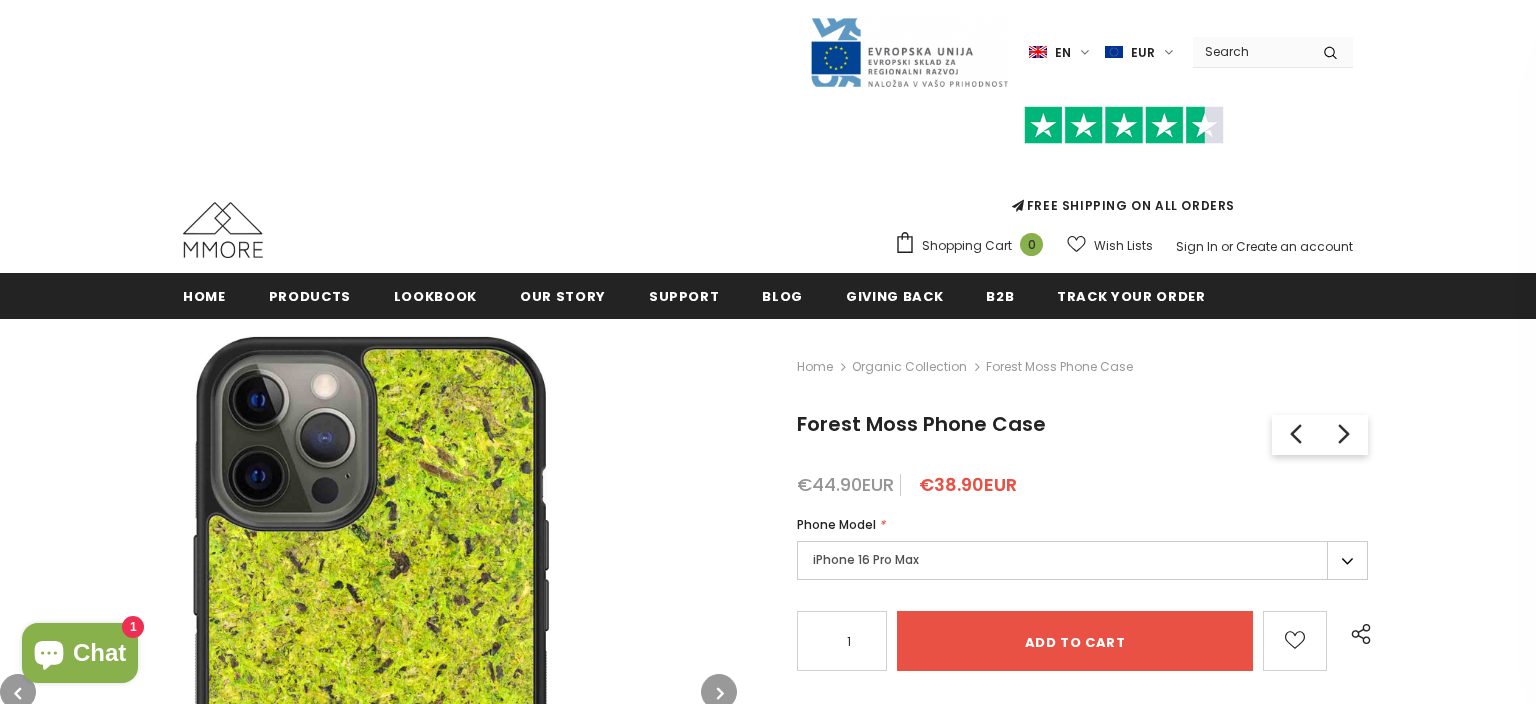 scroll, scrollTop: 0, scrollLeft: 0, axis: both 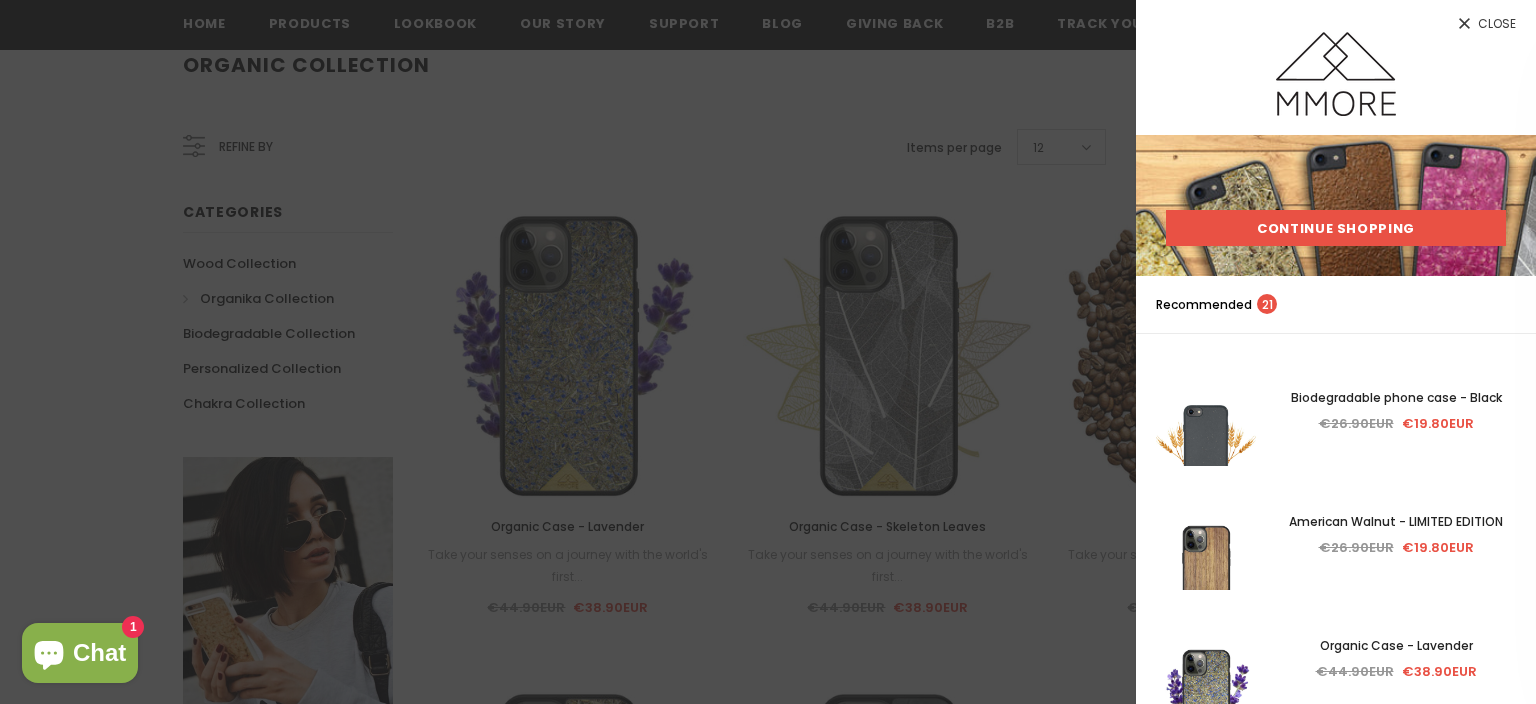 click on "Continue Shopping" at bounding box center [1336, 228] 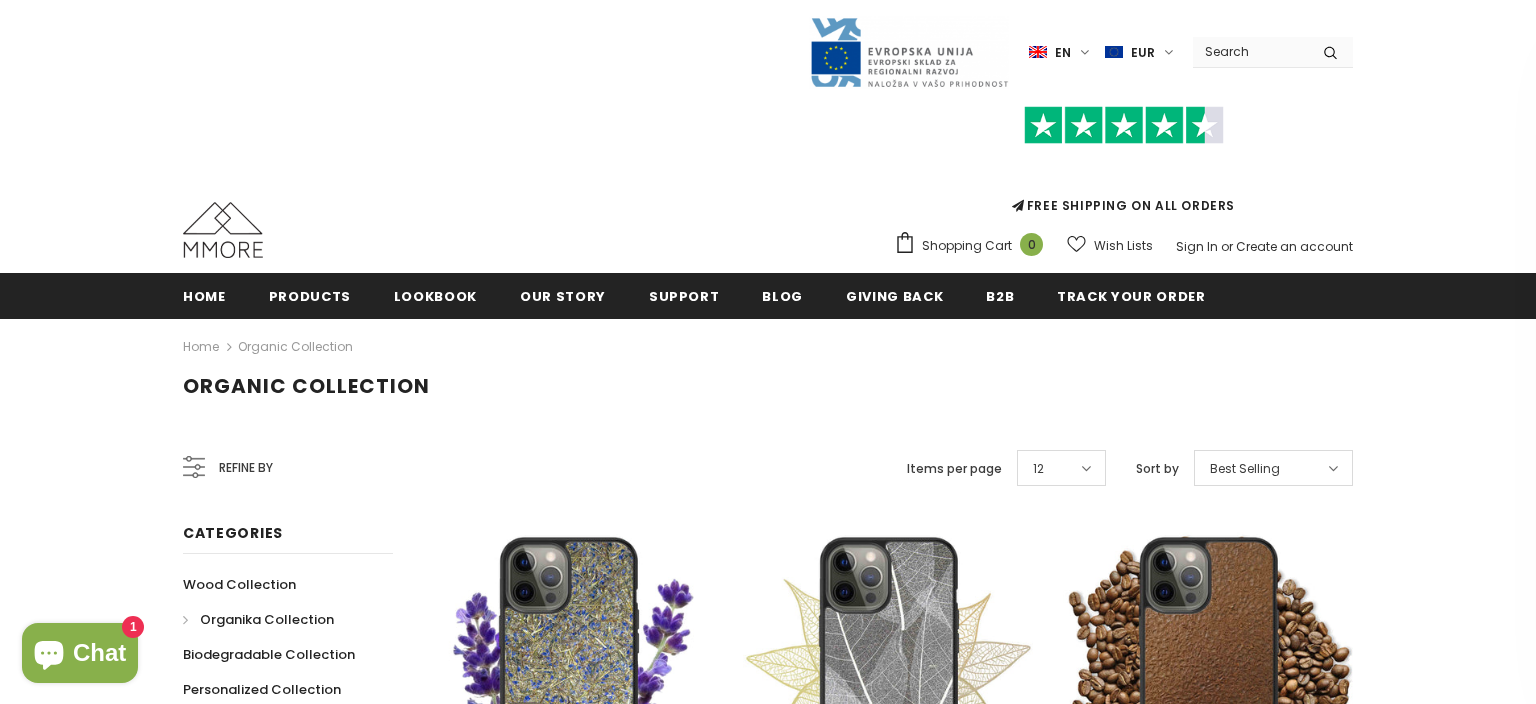 scroll, scrollTop: 316, scrollLeft: 0, axis: vertical 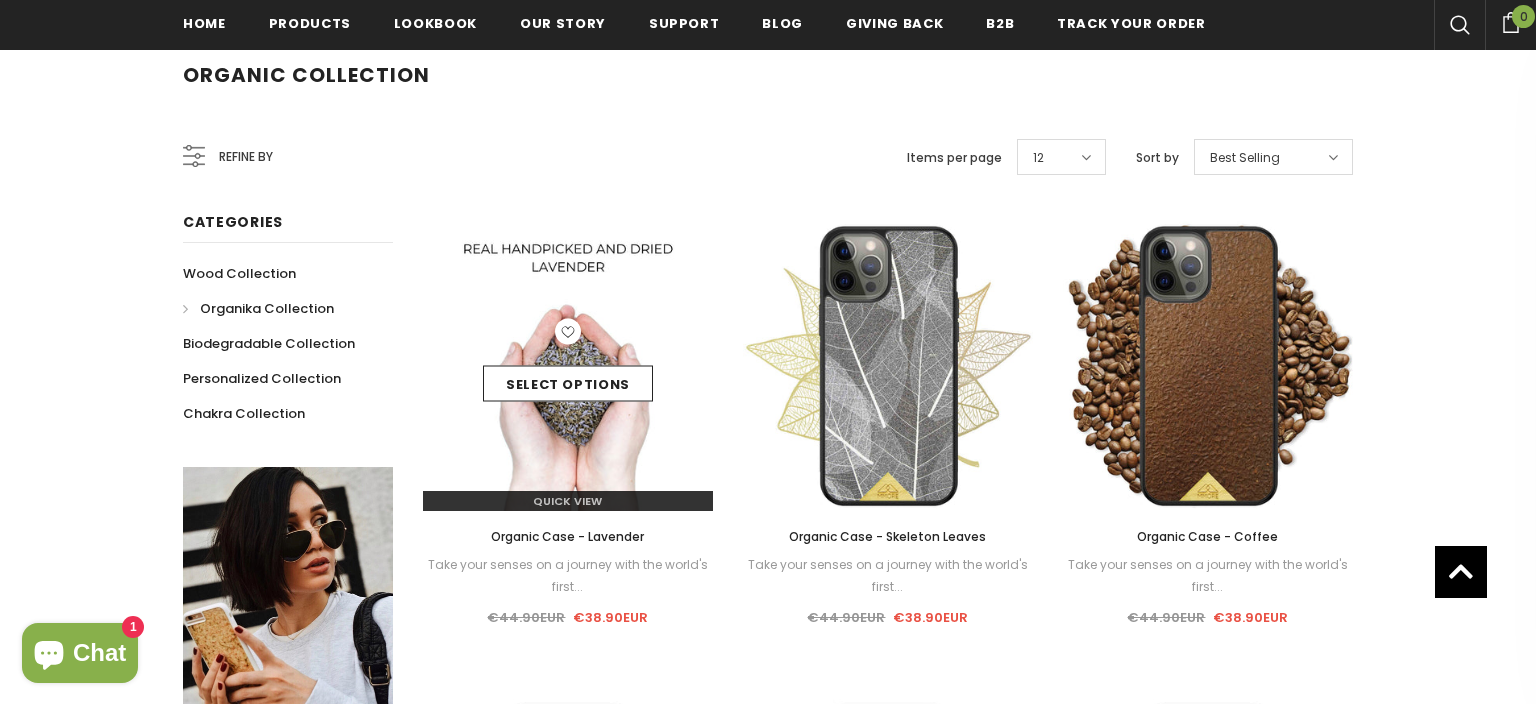 click on "Quick View" at bounding box center [567, 501] 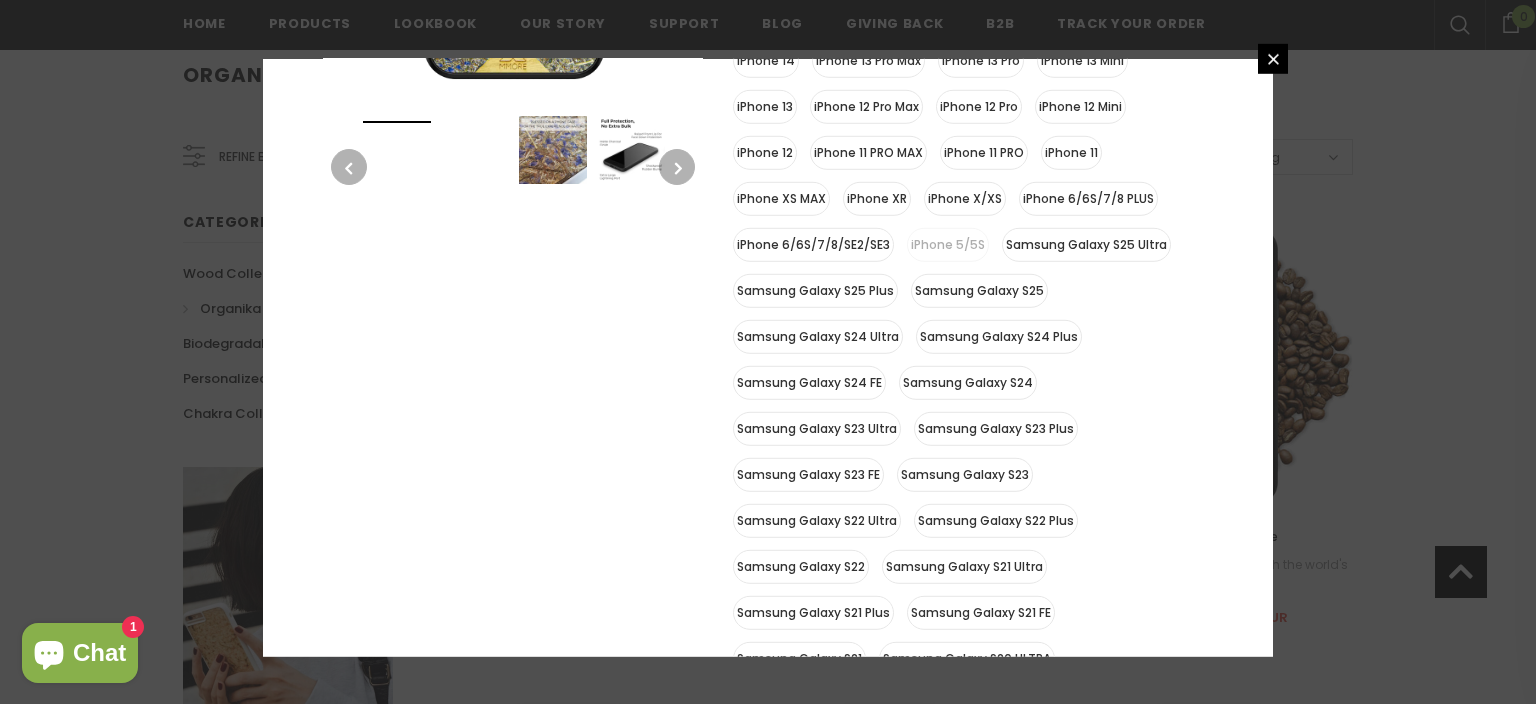 scroll, scrollTop: 101, scrollLeft: 0, axis: vertical 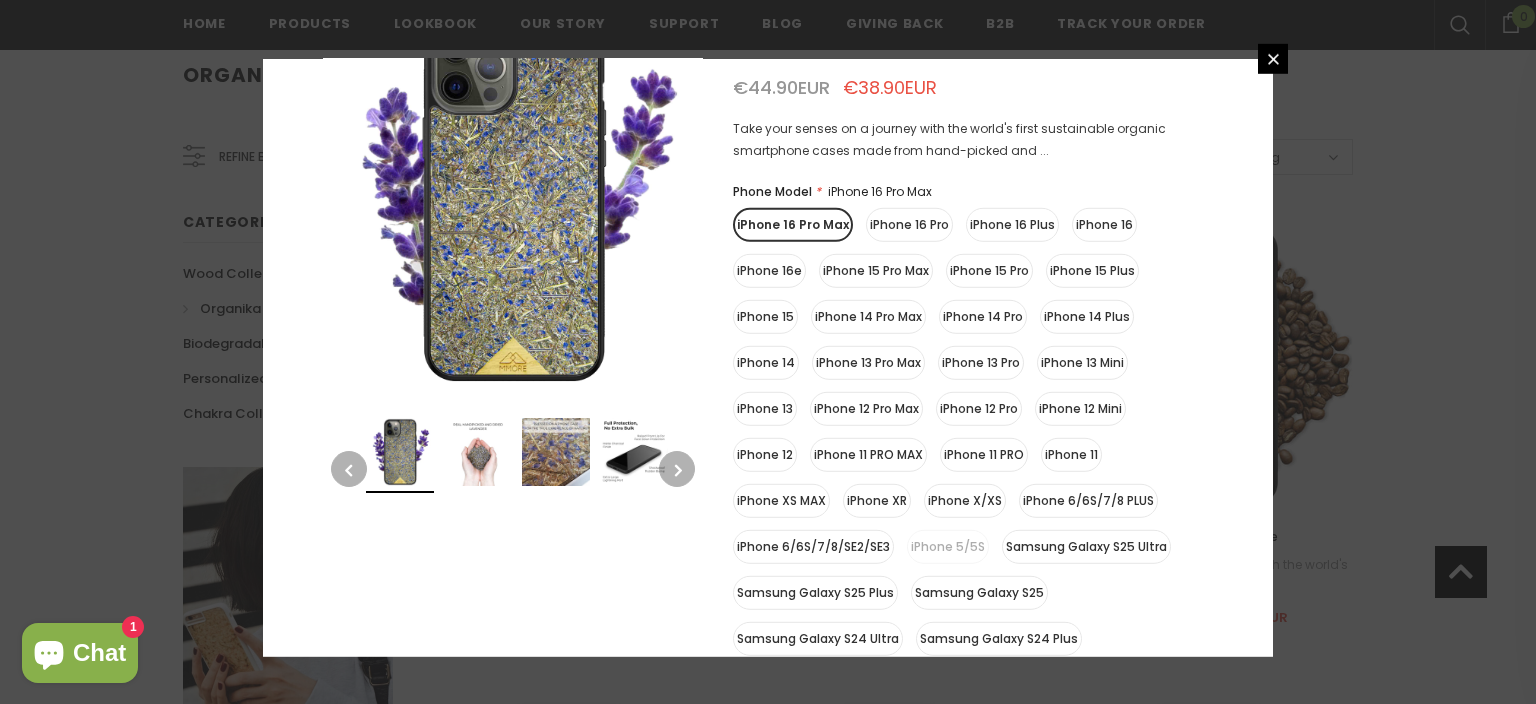 click at bounding box center [478, 452] 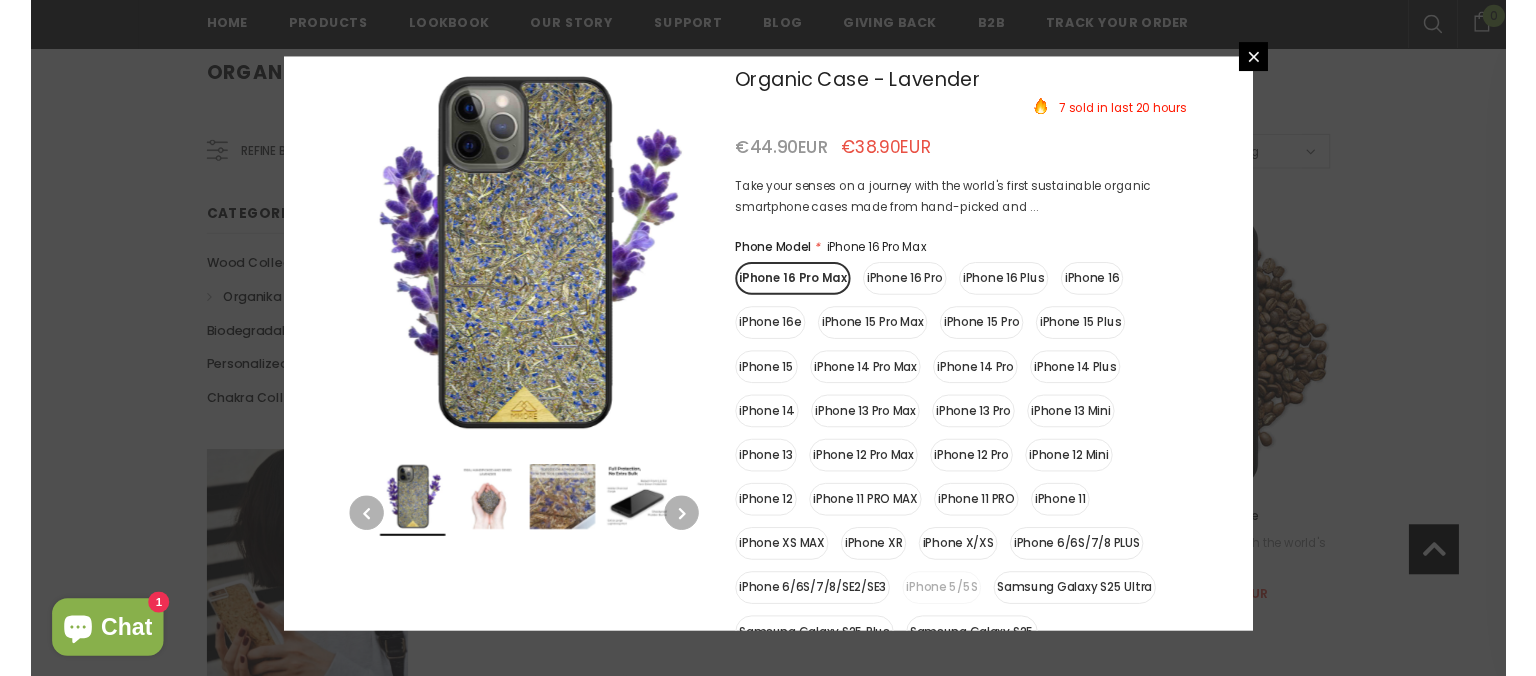 scroll, scrollTop: 0, scrollLeft: 0, axis: both 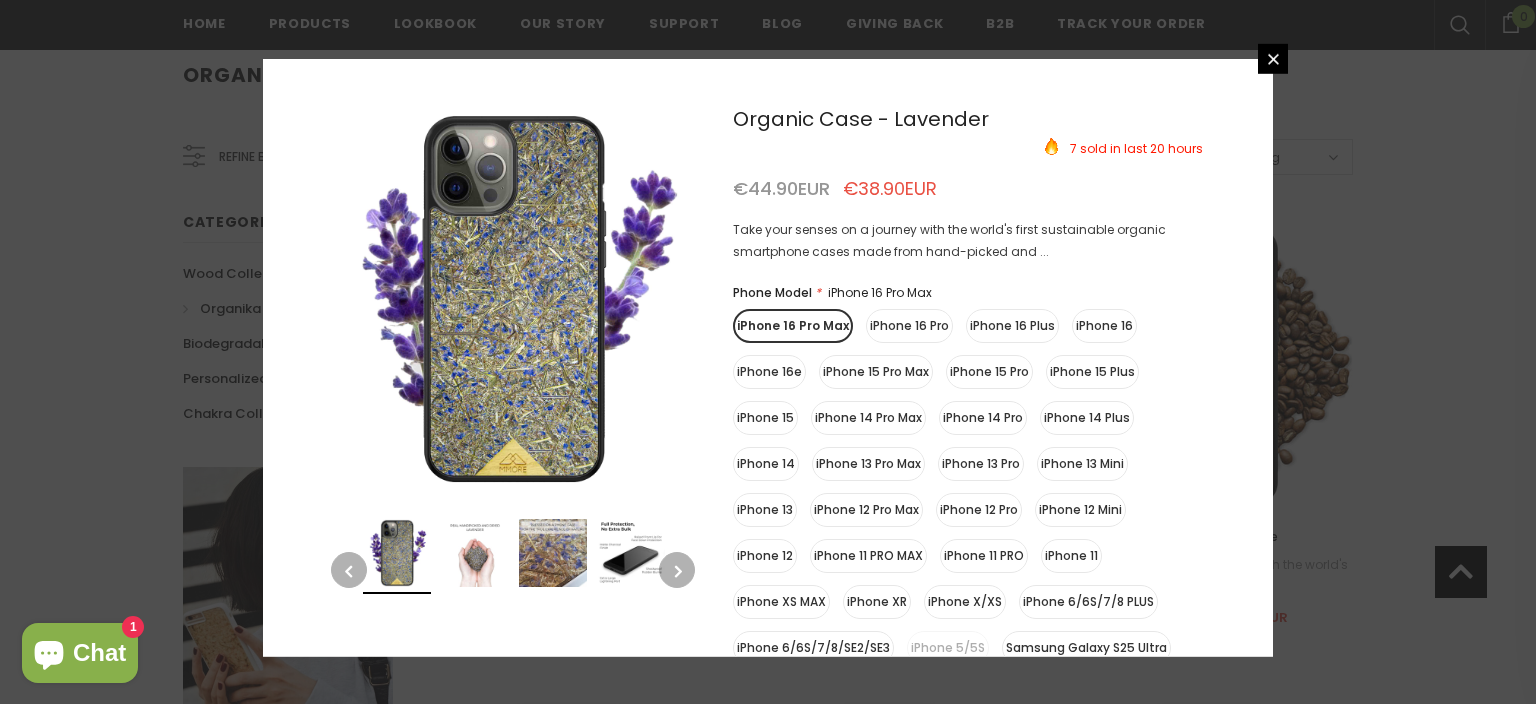 click at bounding box center (553, 553) 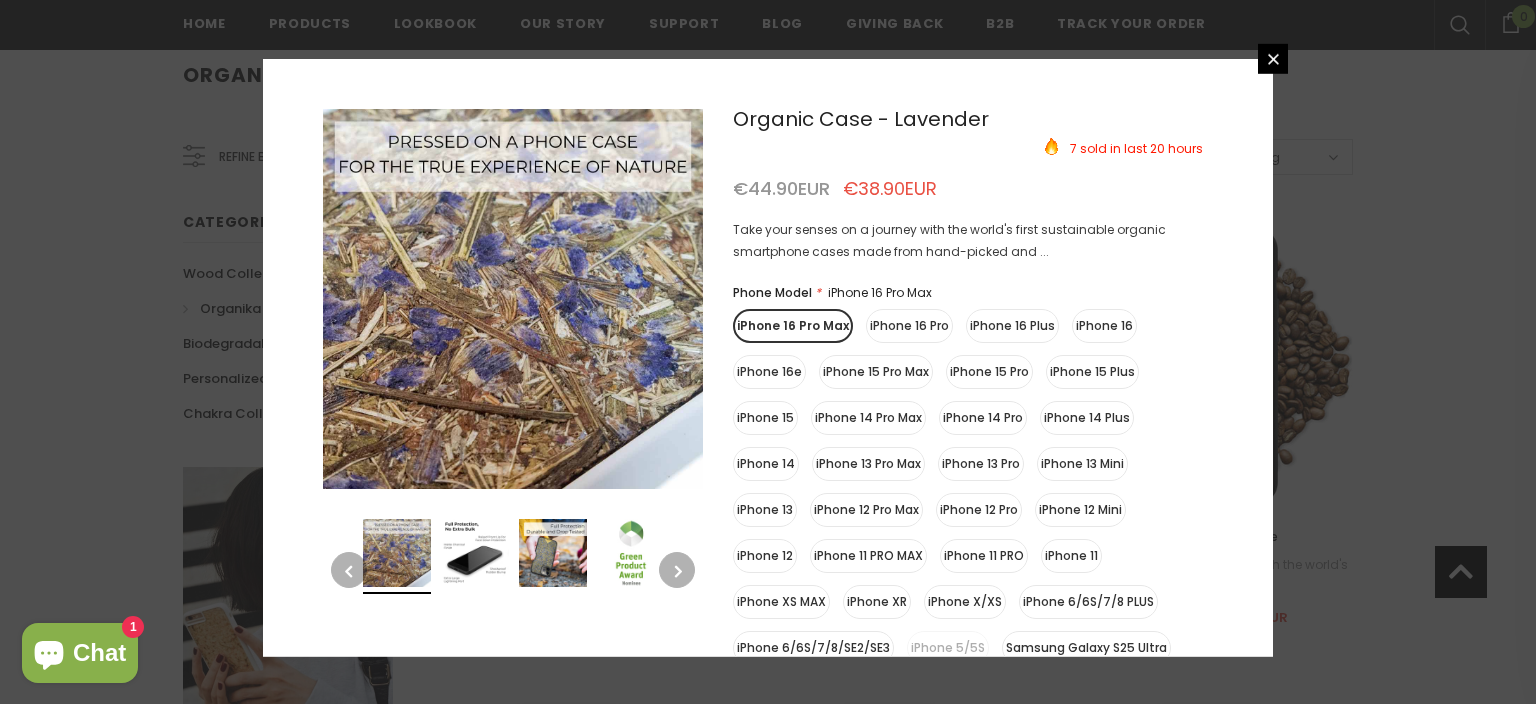 click at bounding box center [677, 570] 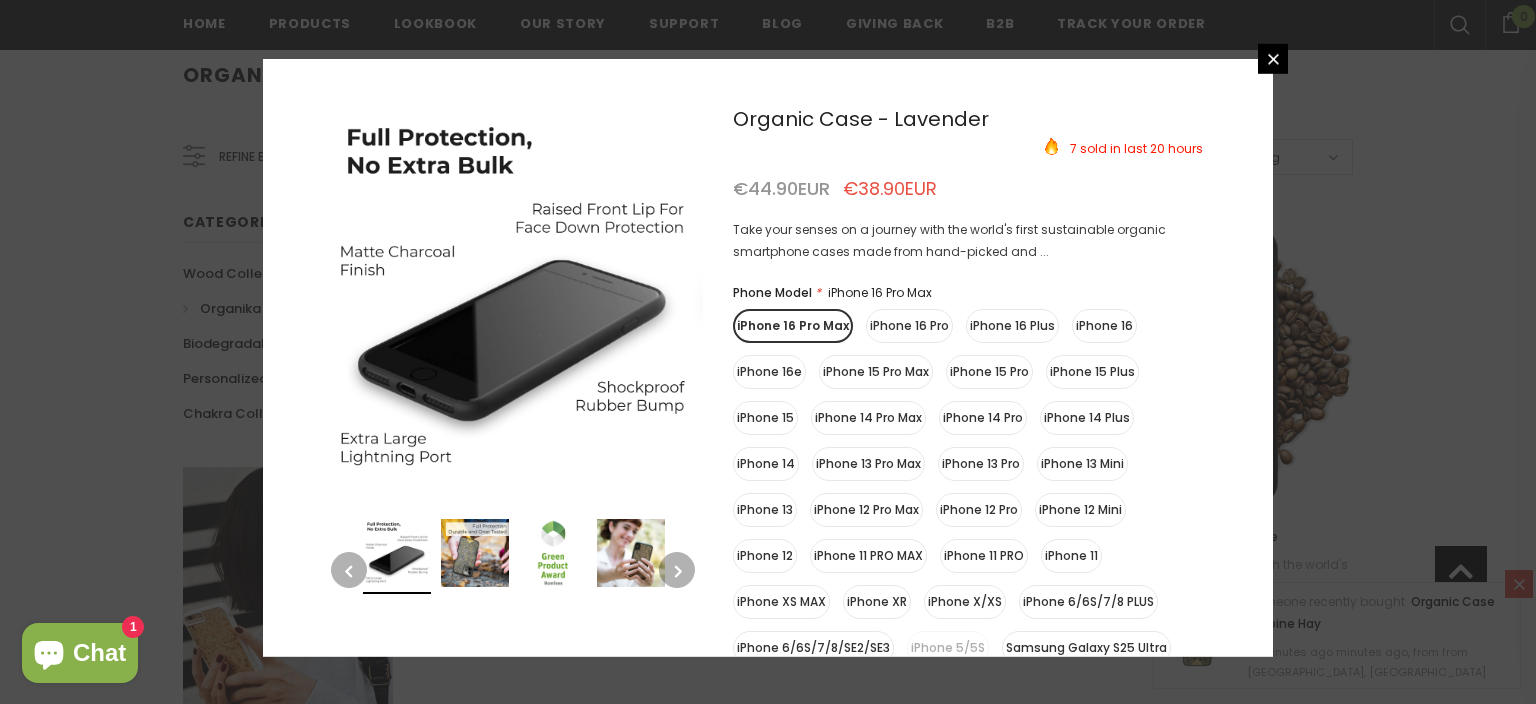 click at bounding box center [677, 570] 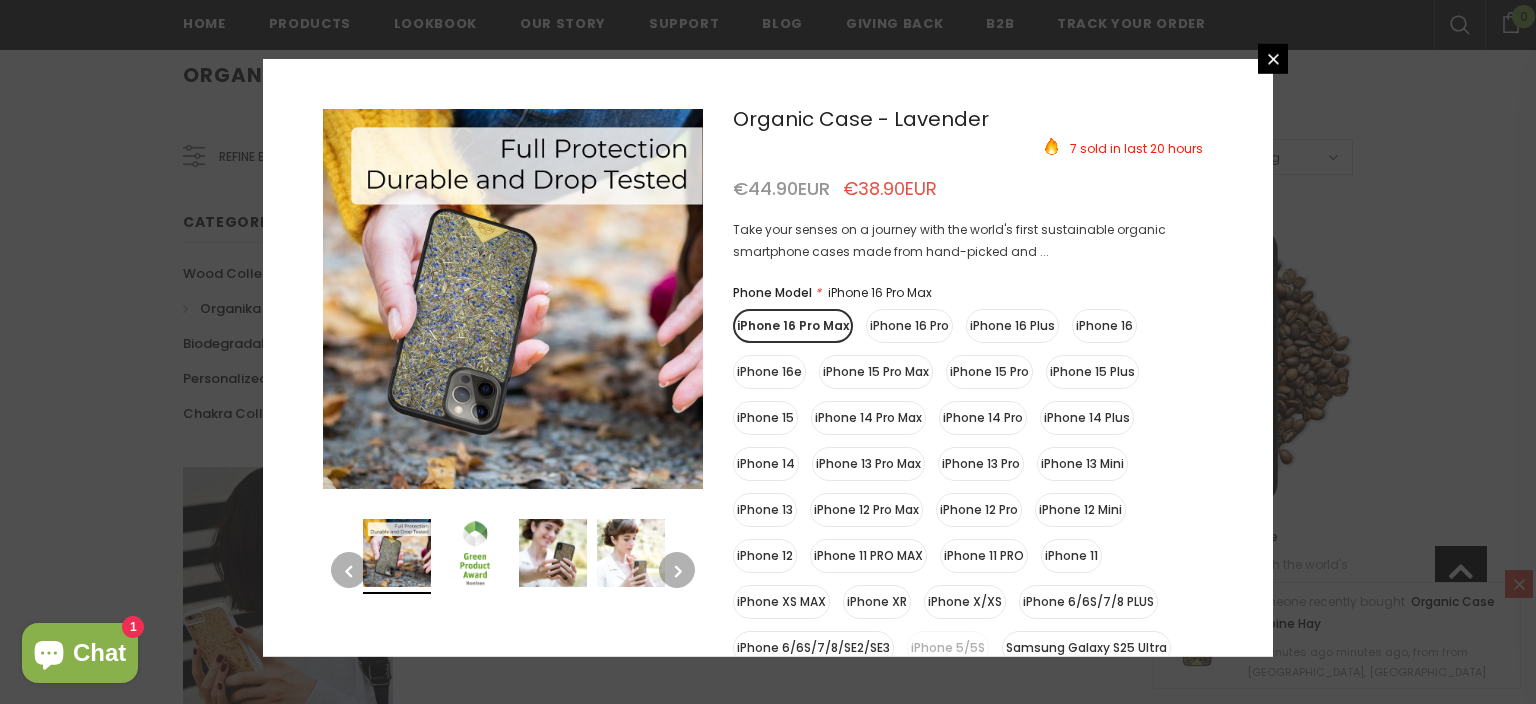 click at bounding box center (677, 570) 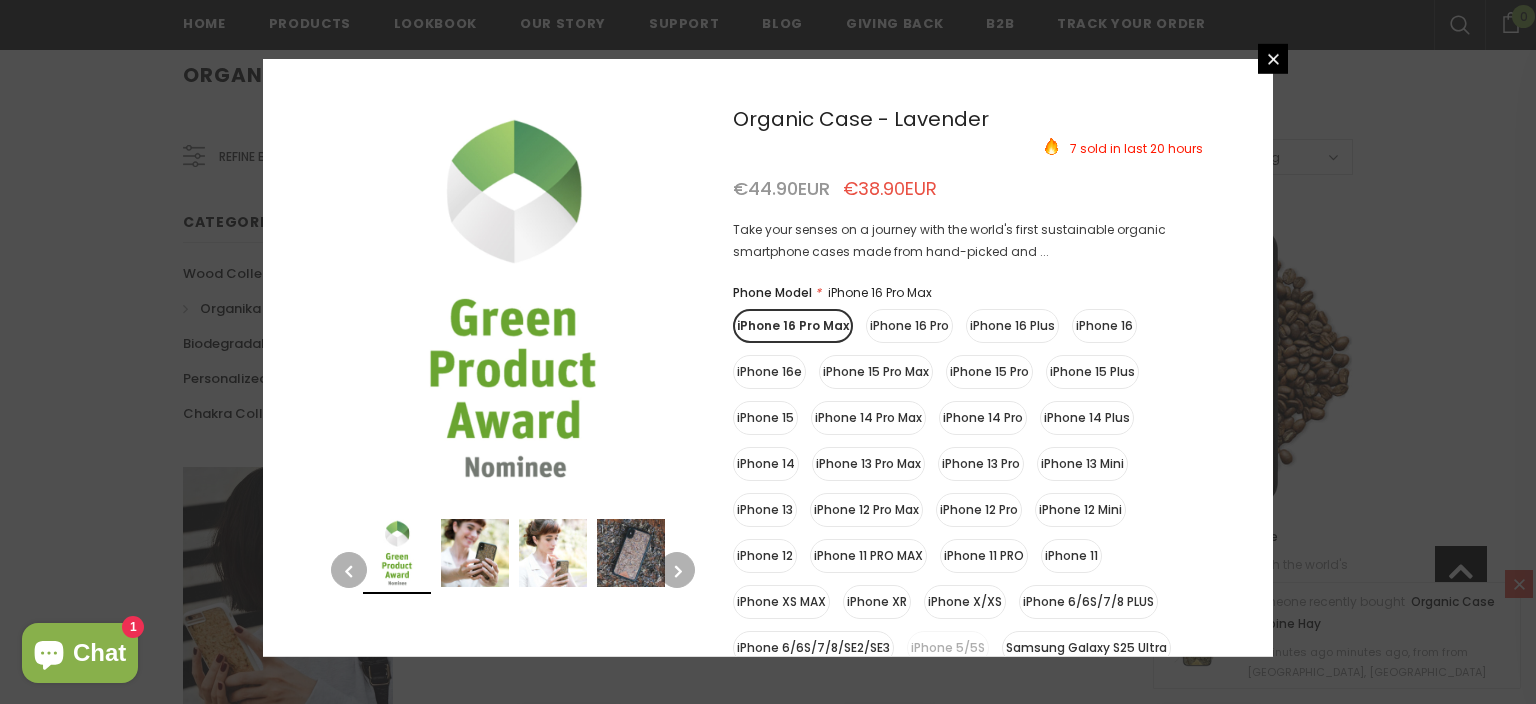 click at bounding box center (677, 570) 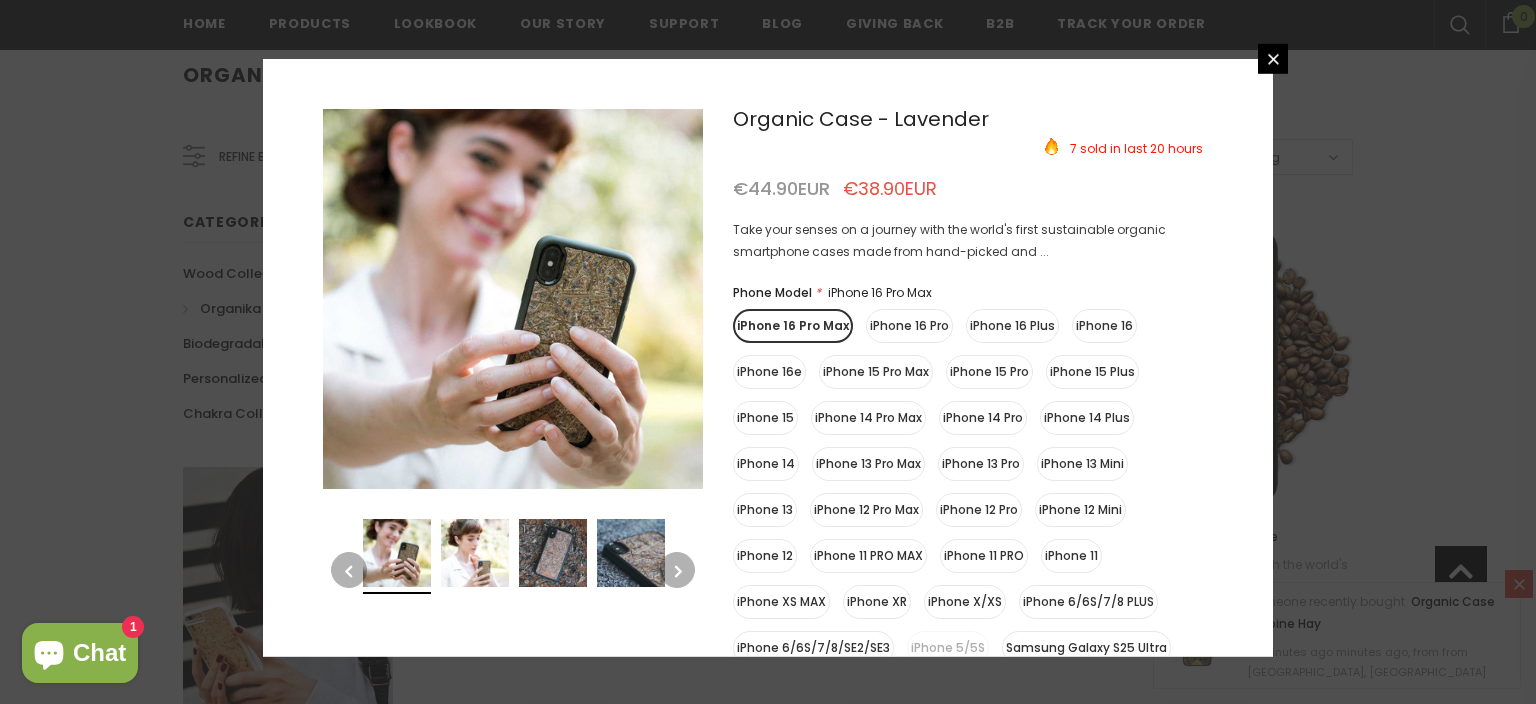 click at bounding box center [677, 570] 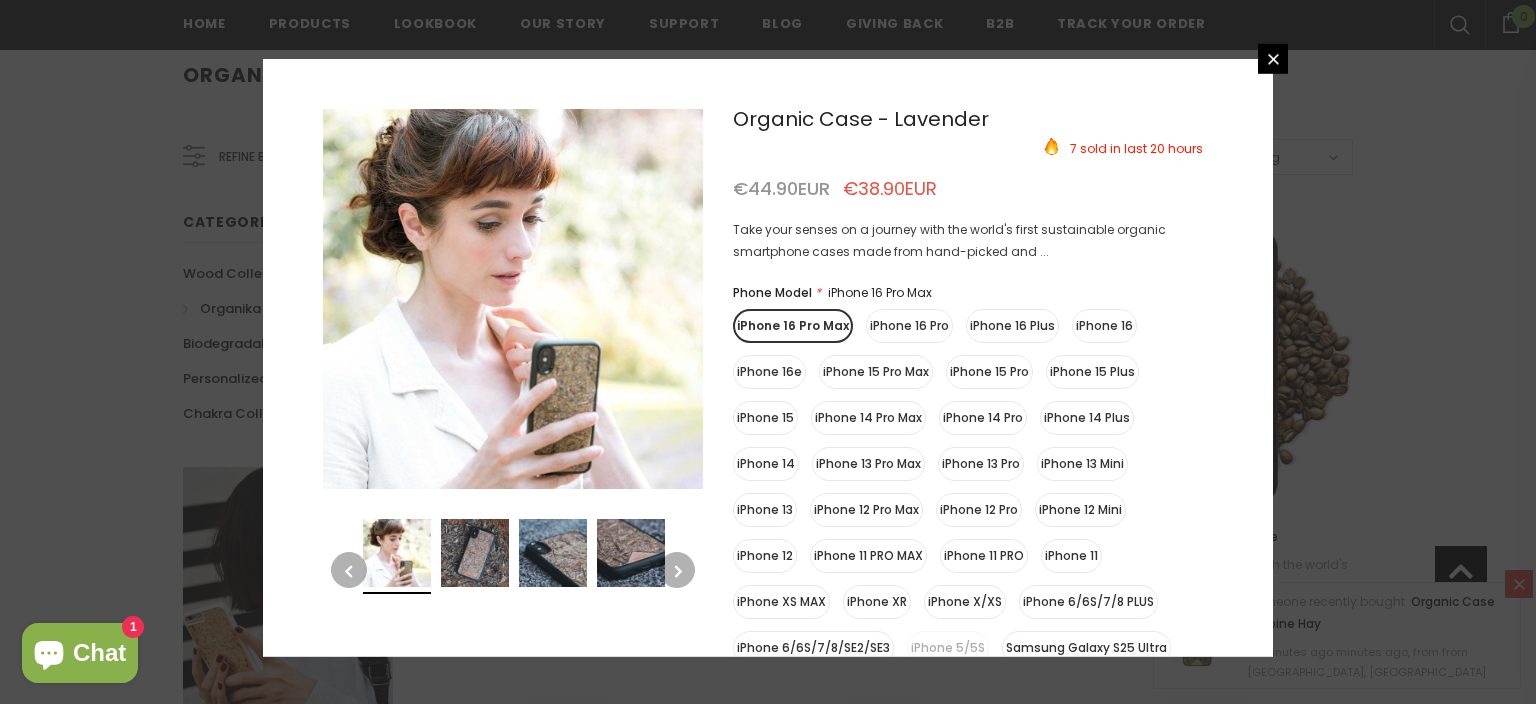 click at bounding box center (677, 570) 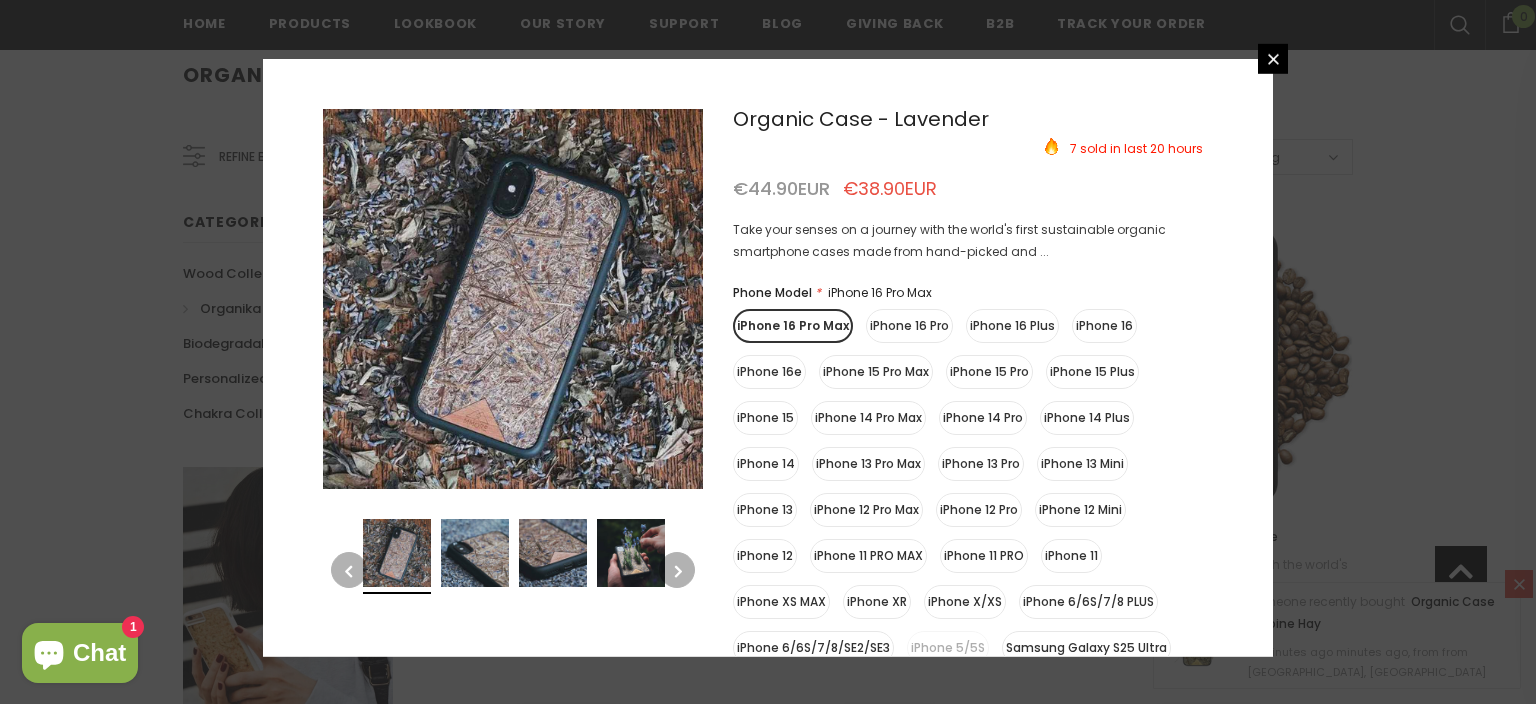 click at bounding box center (677, 570) 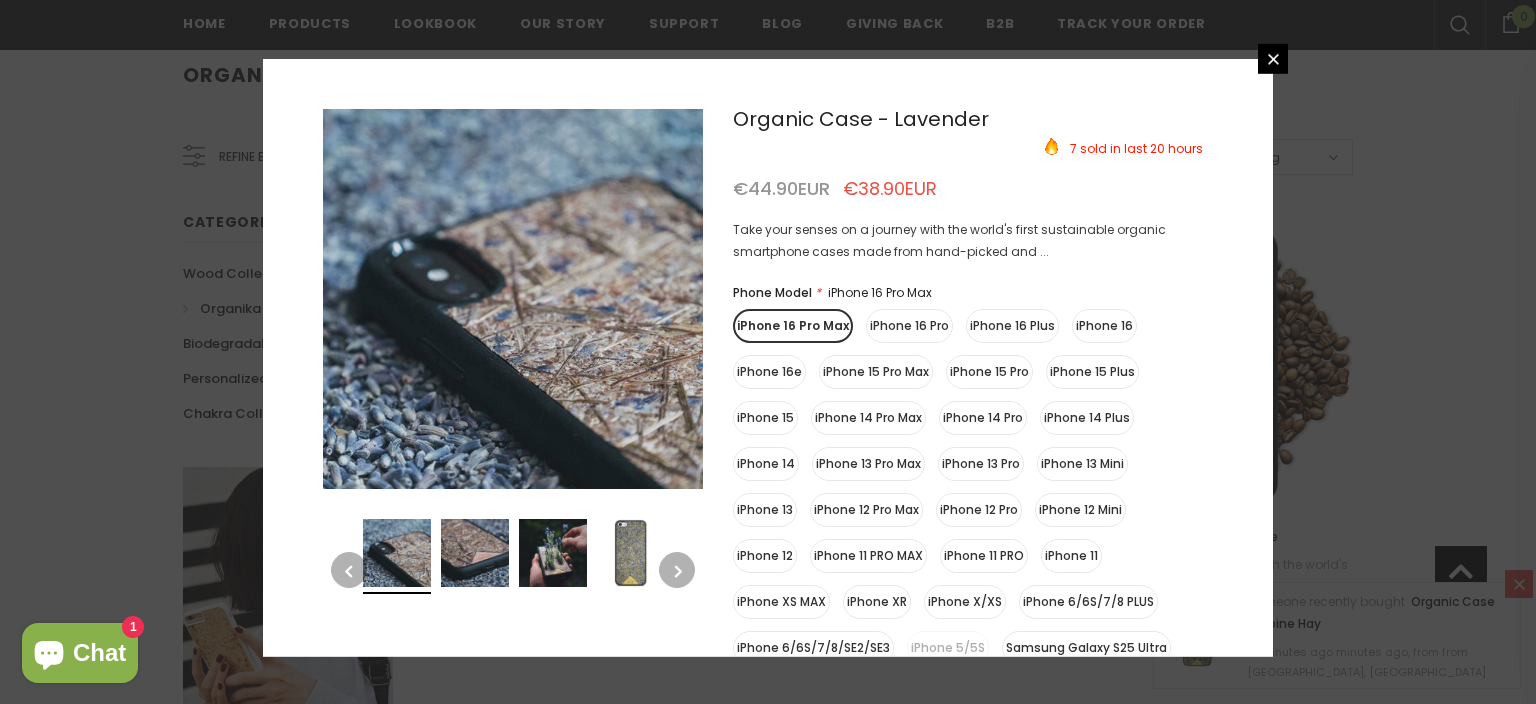 click at bounding box center (677, 570) 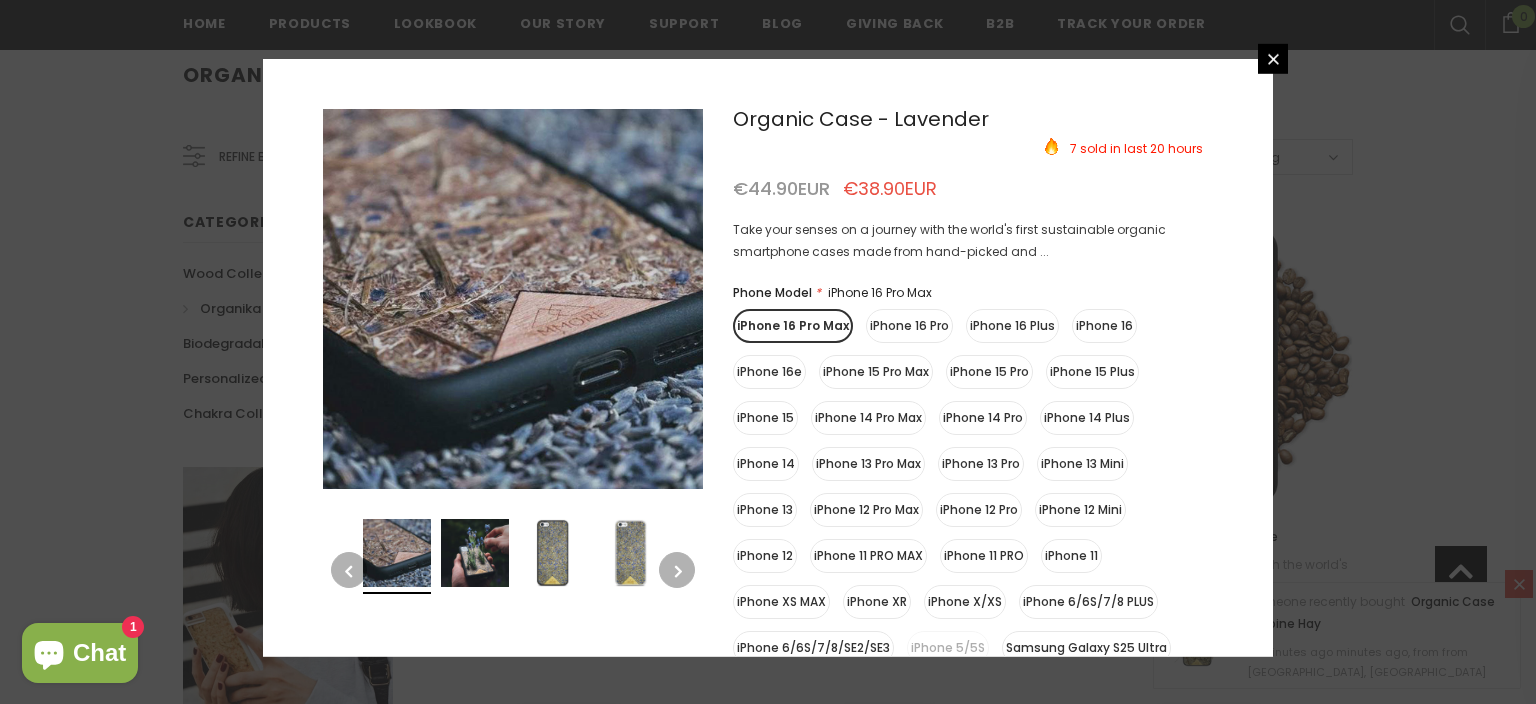 click at bounding box center [677, 570] 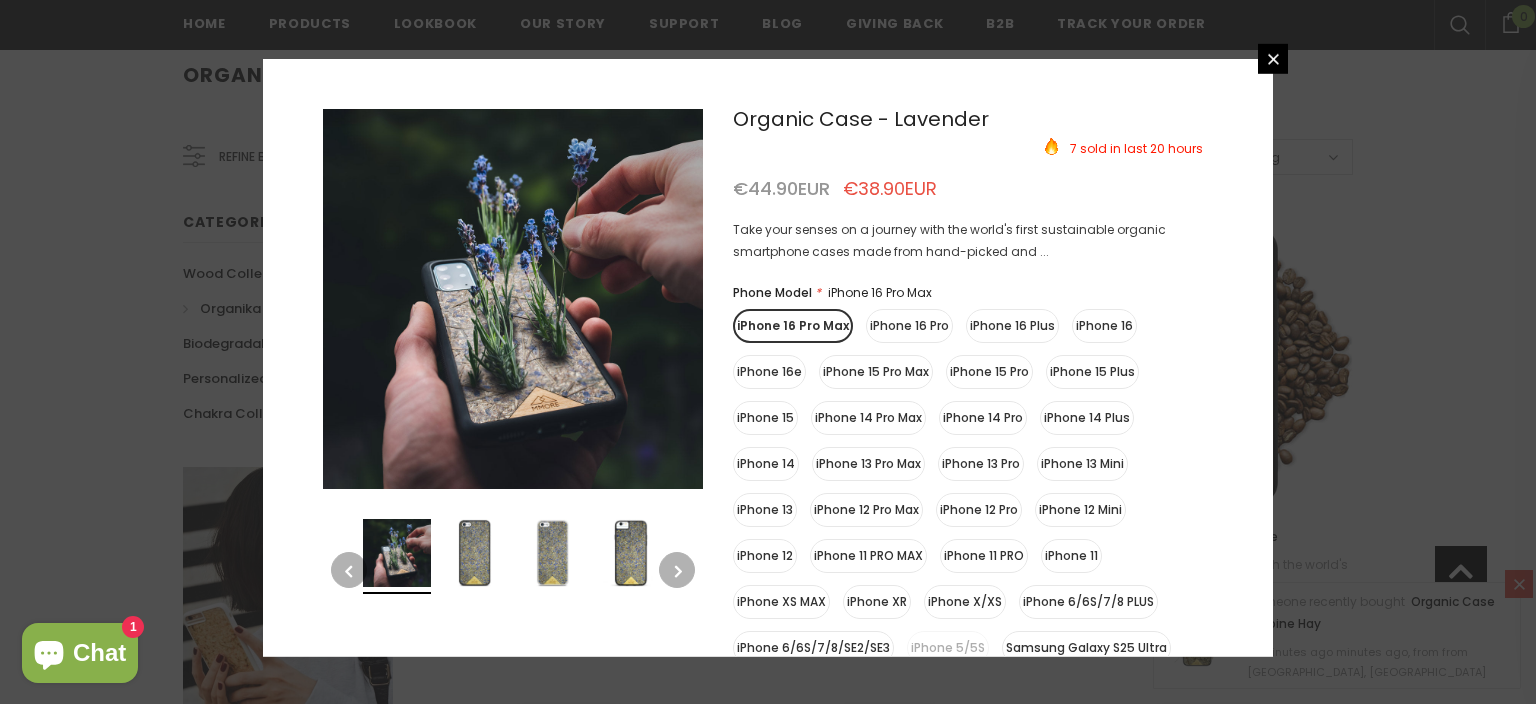 click at bounding box center (677, 570) 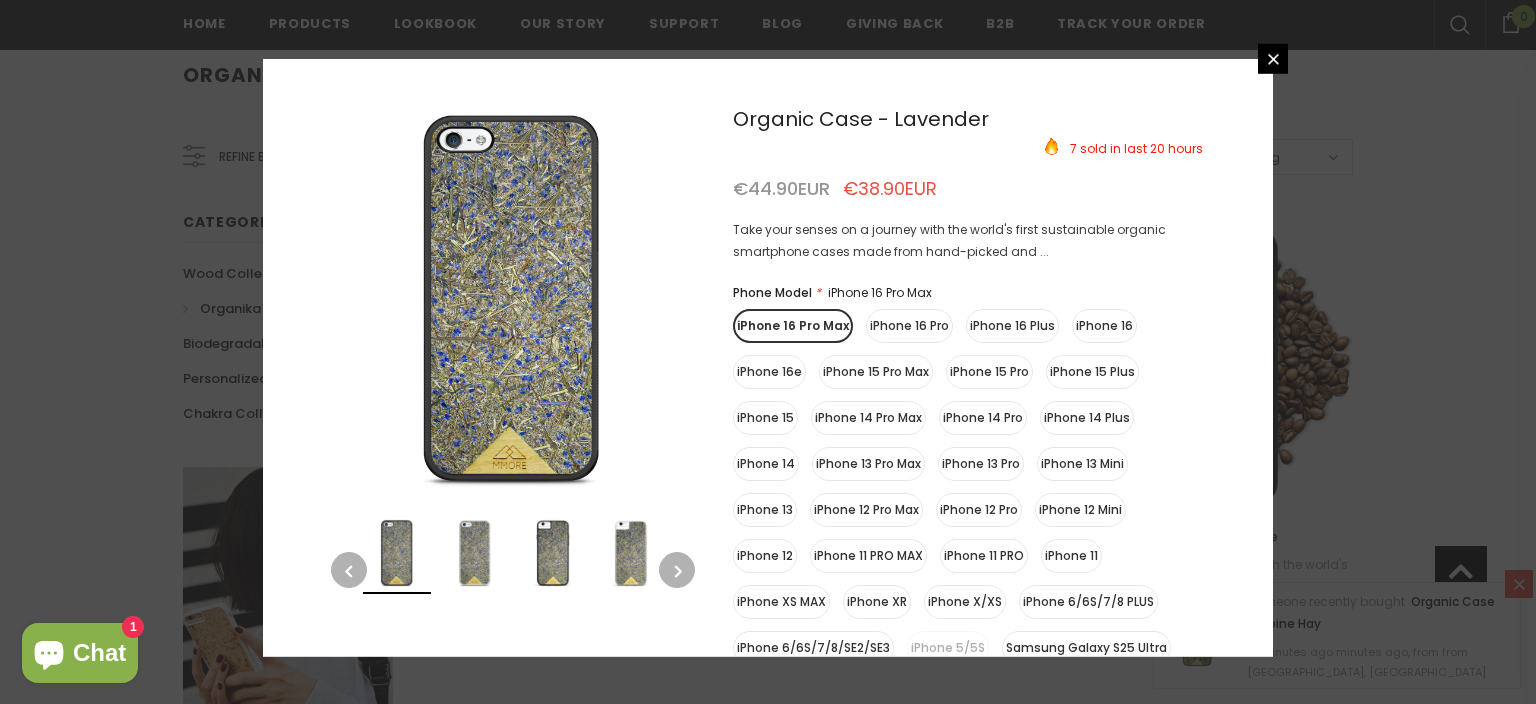 click at bounding box center [677, 570] 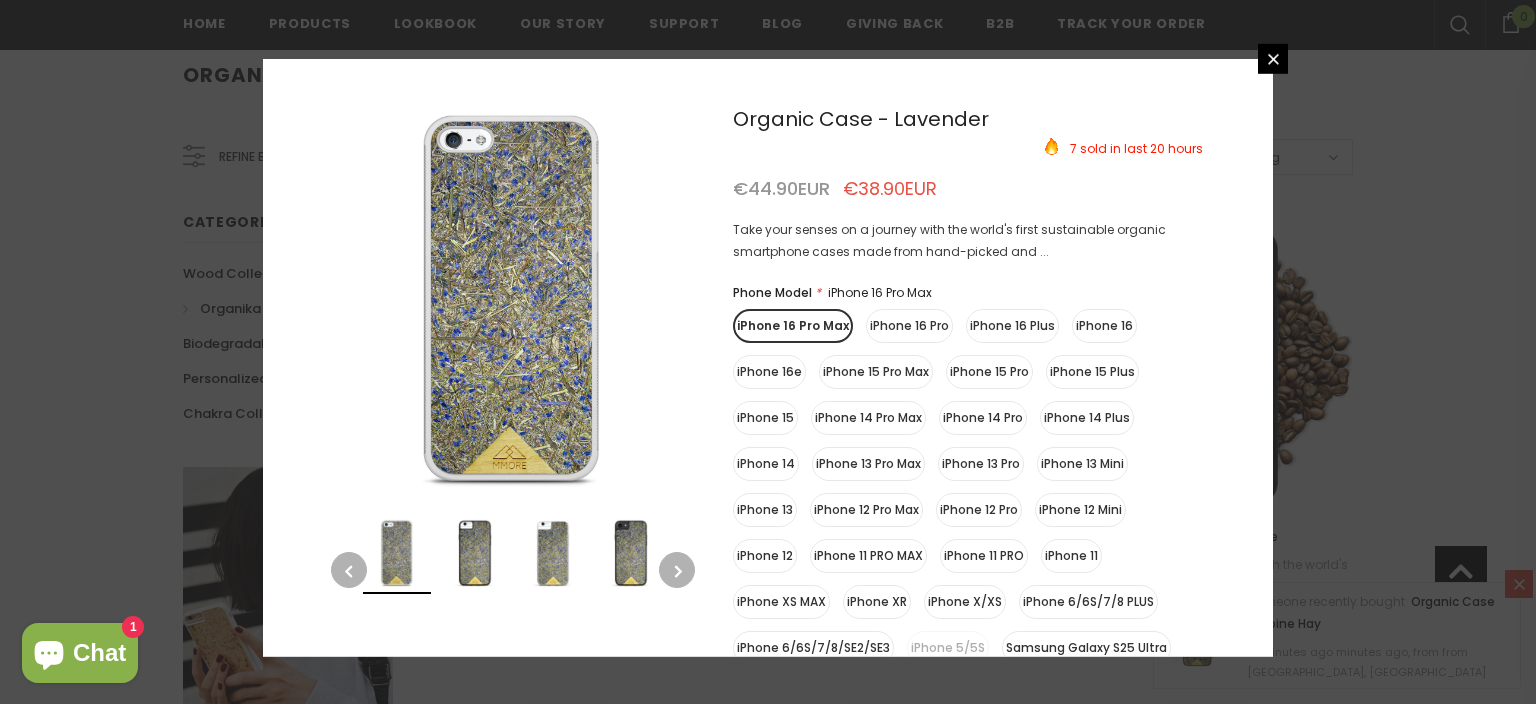 click at bounding box center [677, 570] 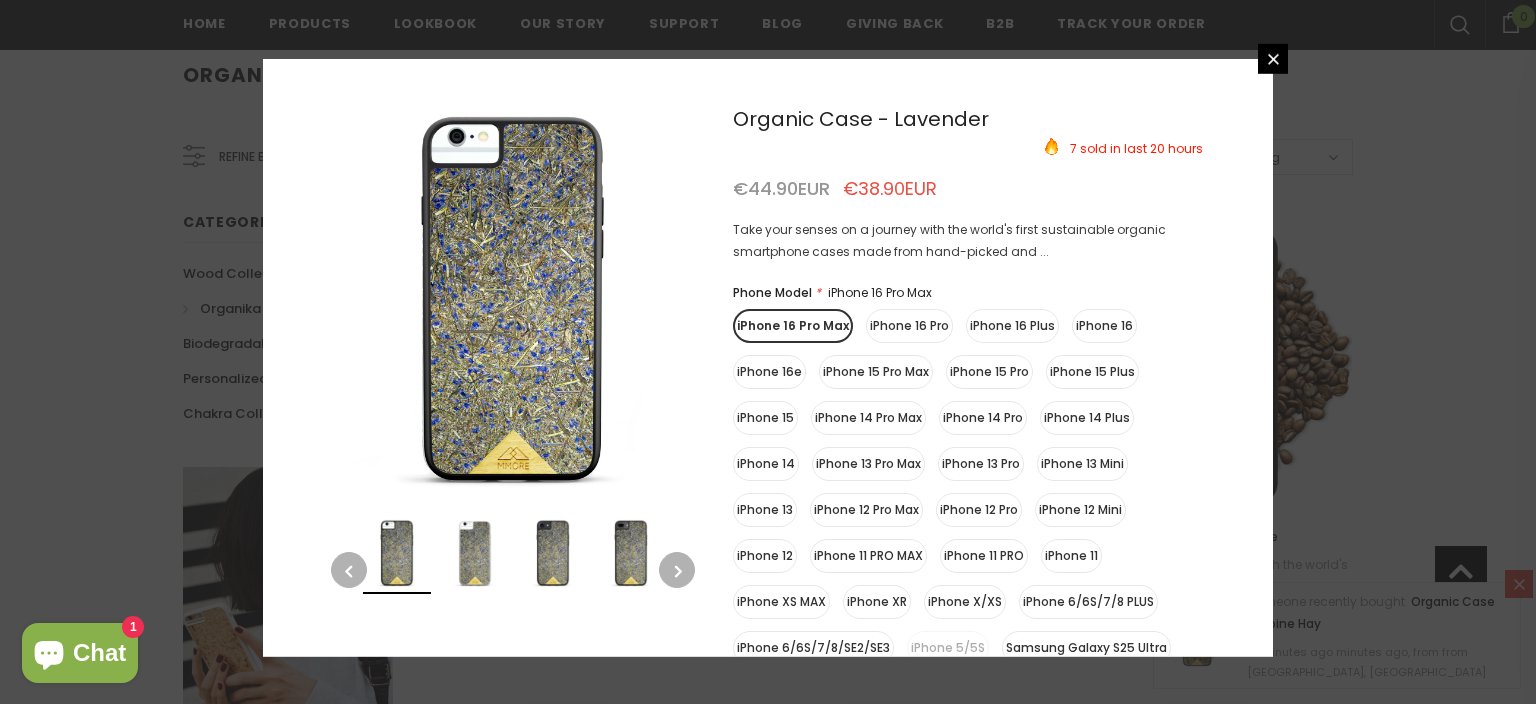 click at bounding box center [677, 570] 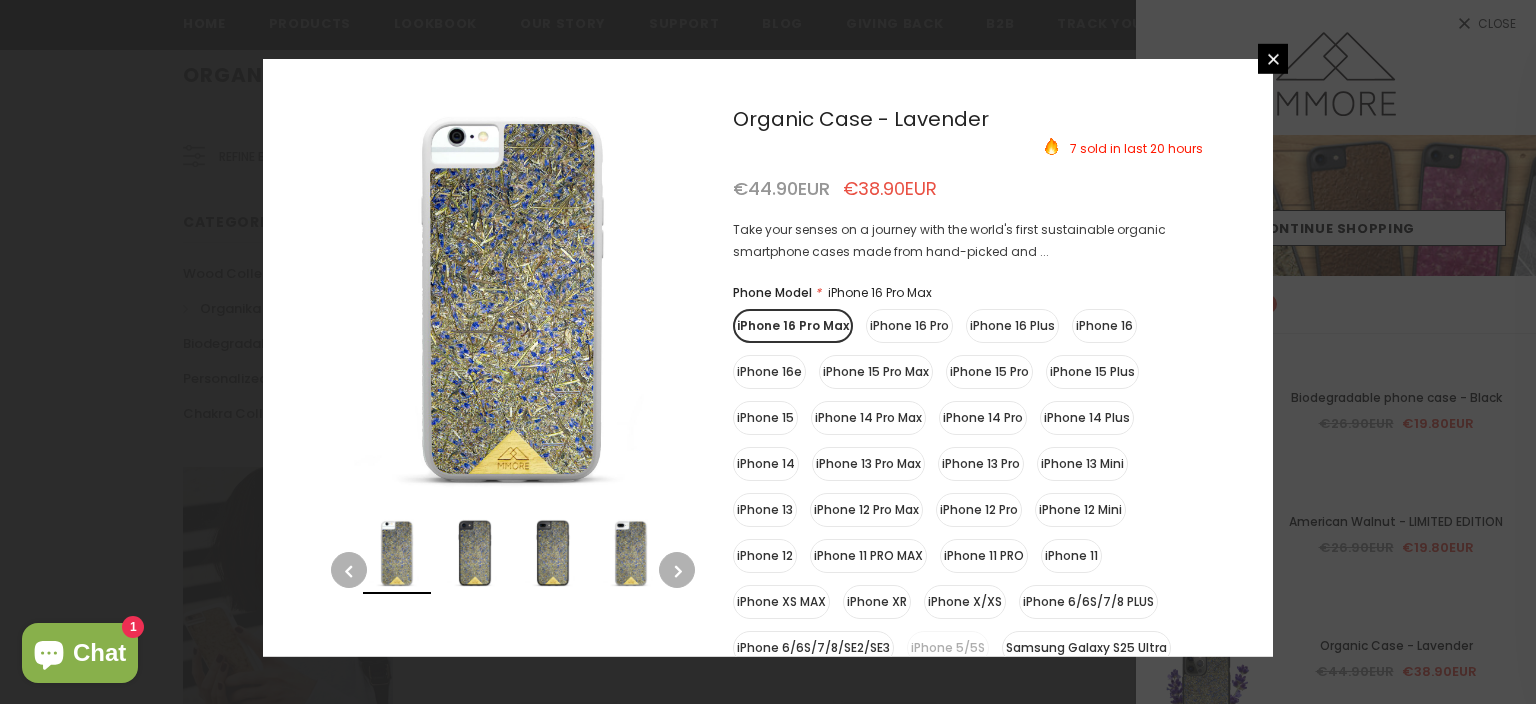 type 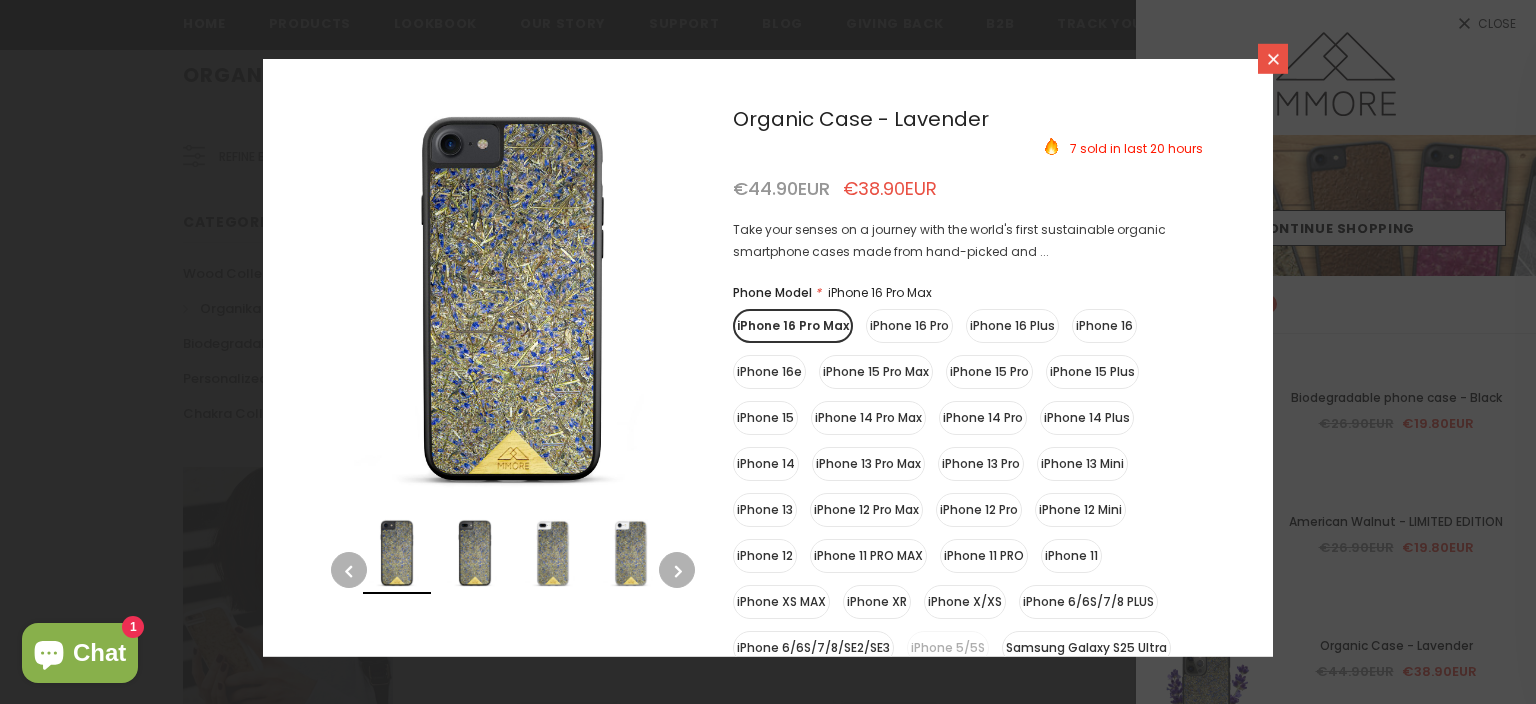 click at bounding box center (1273, 59) 